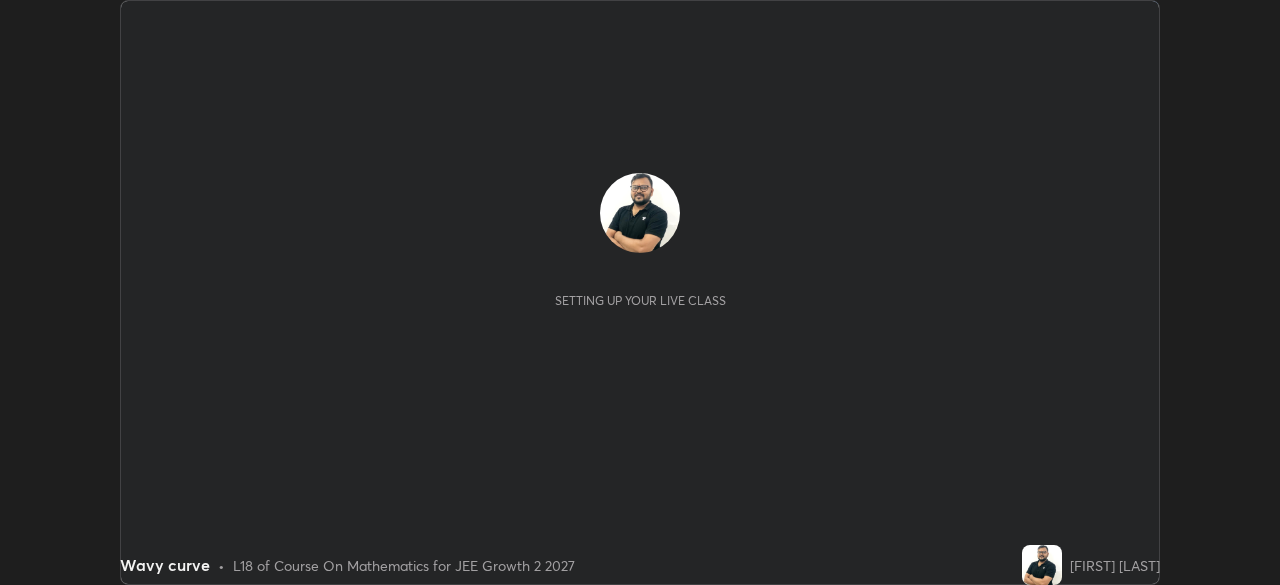 scroll, scrollTop: 0, scrollLeft: 0, axis: both 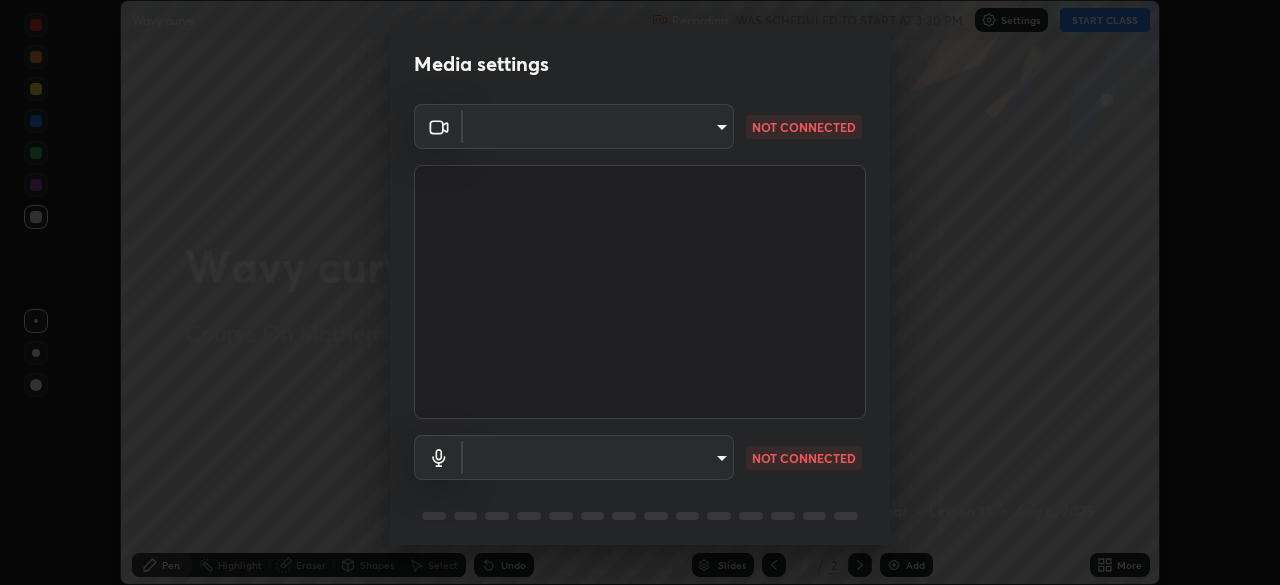 type on "684ead2b5c134b0fa43c59e64a558185a9d6e53ed06b1440a05fc340729f0d9f" 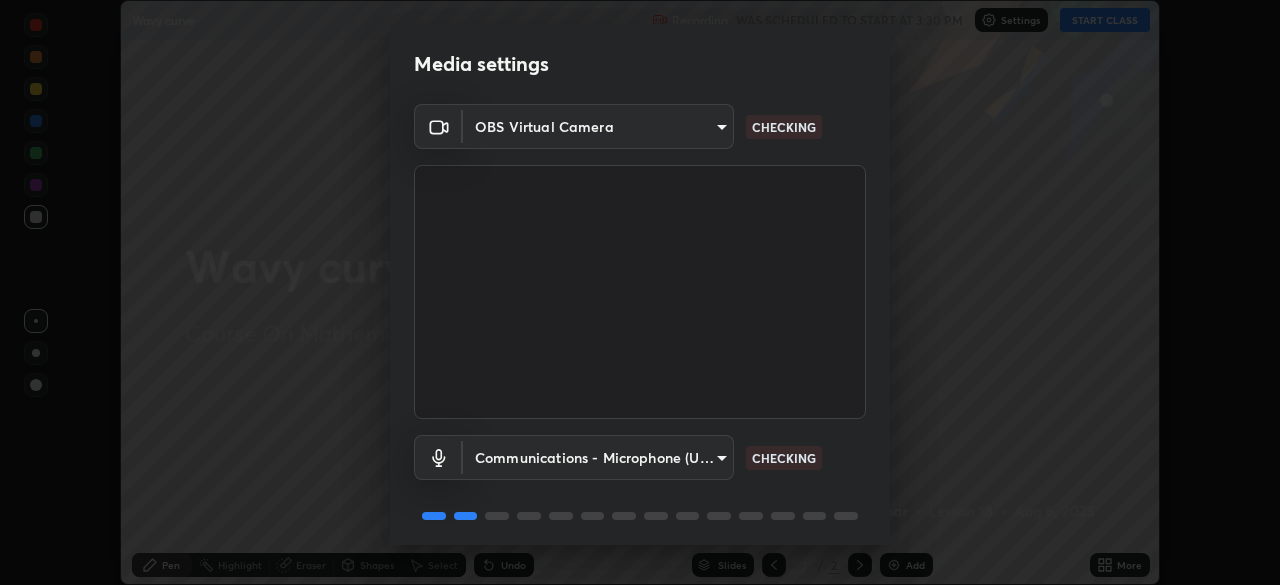 click on "Erase all Wavy curve Recording WAS SCHEDULED TO START AT  3:30 PM Settings START CLASS Setting up your live class Wavy curve • L18 of Course On Mathematics for JEE Growth 2 2027 [FIRST] [LAST] Pen Highlight Eraser Shapes Select Undo Slides 2 / 2 Add More No doubts shared Encourage your learners to ask a doubt for better clarity Report an issue Reason for reporting Buffering Chat not working Audio - Video sync issue Educator video quality low ​ Attach an image Report Media settings OBS Virtual Camera [HASH] CHECKING Communications - Microphone (USB PnP Sound Device) communications CHECKING 1 / 5 Next" at bounding box center (640, 292) 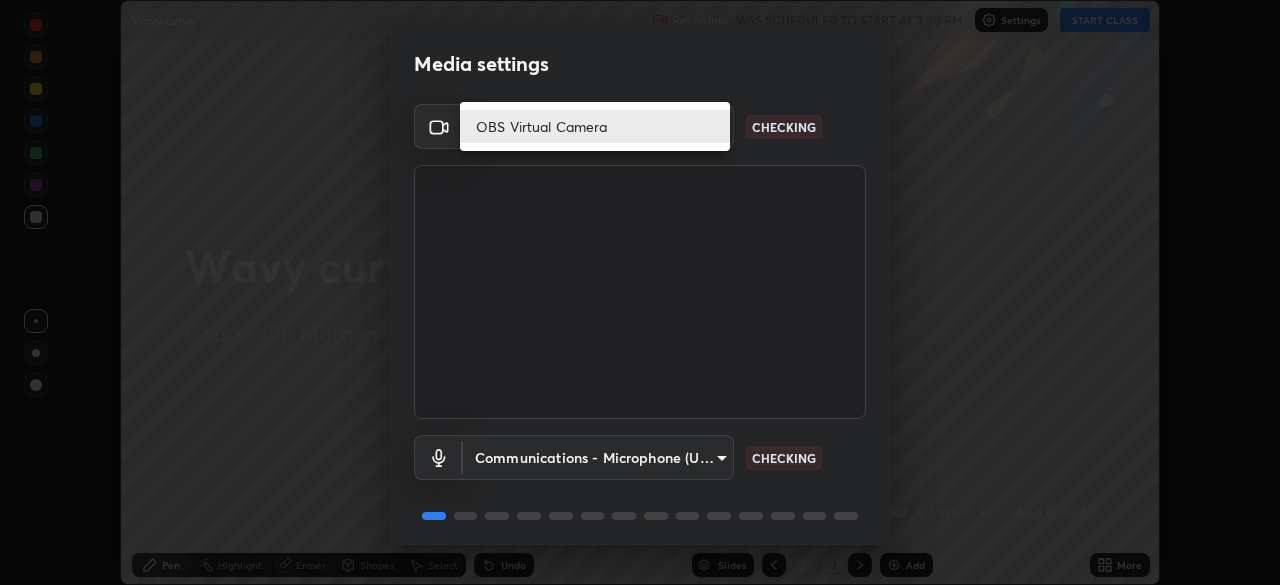click on "OBS Virtual Camera" at bounding box center [595, 126] 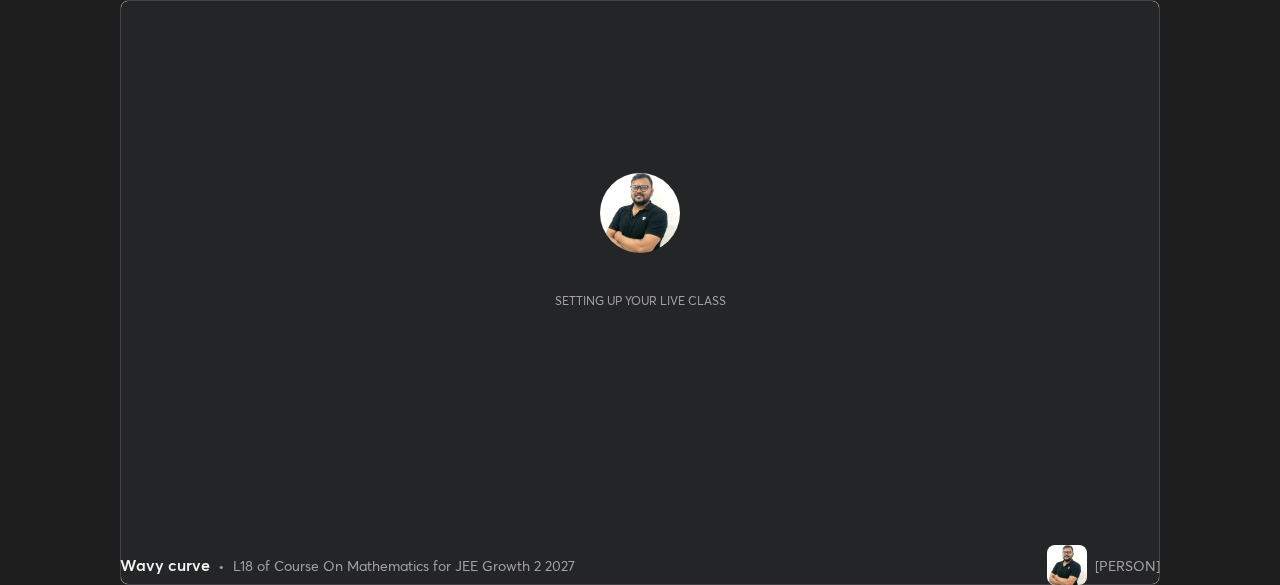 scroll, scrollTop: 0, scrollLeft: 0, axis: both 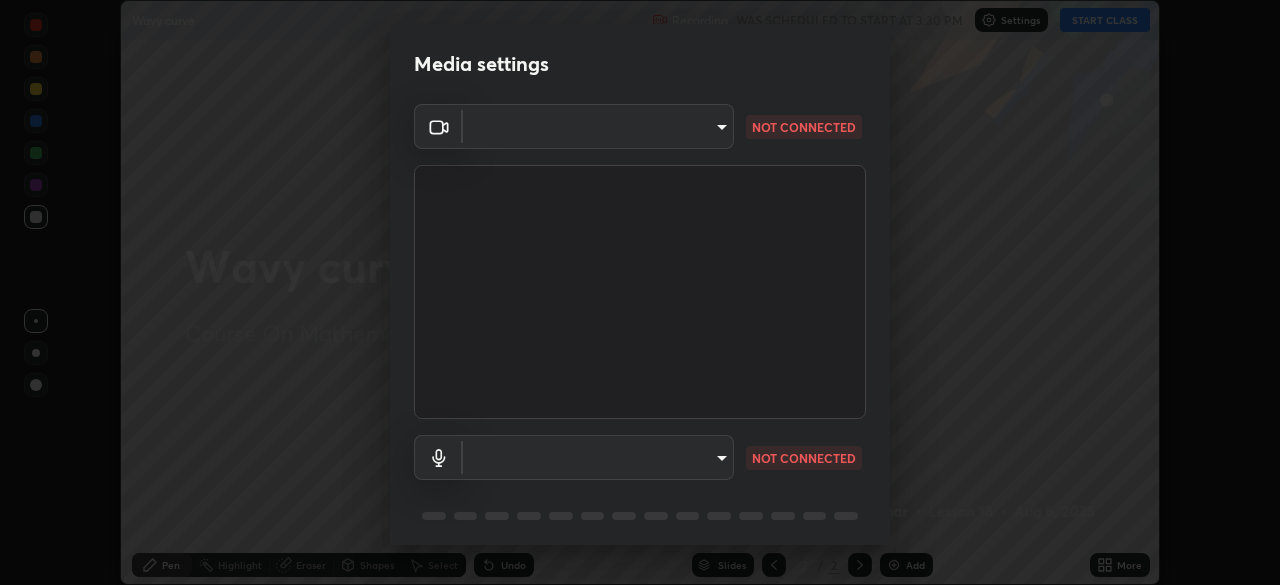 type on "684ead2b5c134b0fa43c59e64a558185a9d6e53ed06b1440a05fc340729f0d9f" 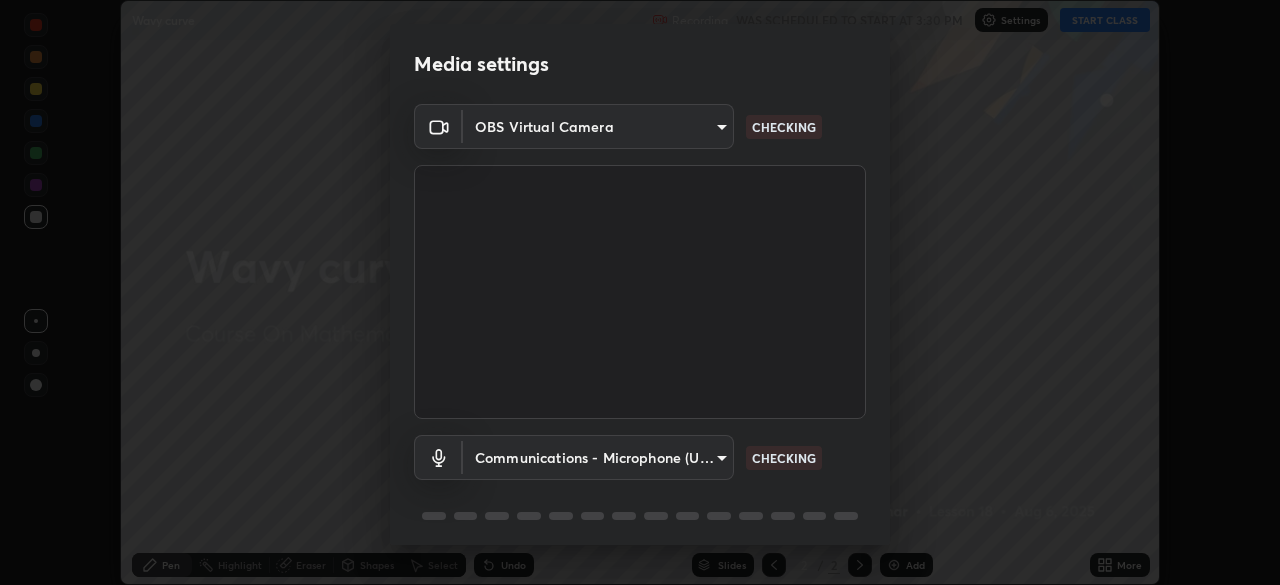 click on "Erase all Wavy curve Recording WAS SCHEDULED TO START AT  3:30 PM Settings START CLASS Setting up your live class Wavy curve • L18 of Course On Mathematics for JEE Growth 2 2027 [FIRST] [LAST] Pen Highlight Eraser Shapes Select Undo Slides 2 / 2 Add More No doubts shared Encourage your learners to ask a doubt for better clarity Report an issue Reason for reporting Buffering Chat not working Audio - Video sync issue Educator video quality low ​ Attach an image Report Media settings OBS Virtual Camera [HASH] CHECKING Communications - Microphone (USB PnP Sound Device) communications CHECKING 1 / 5 Next" at bounding box center (640, 292) 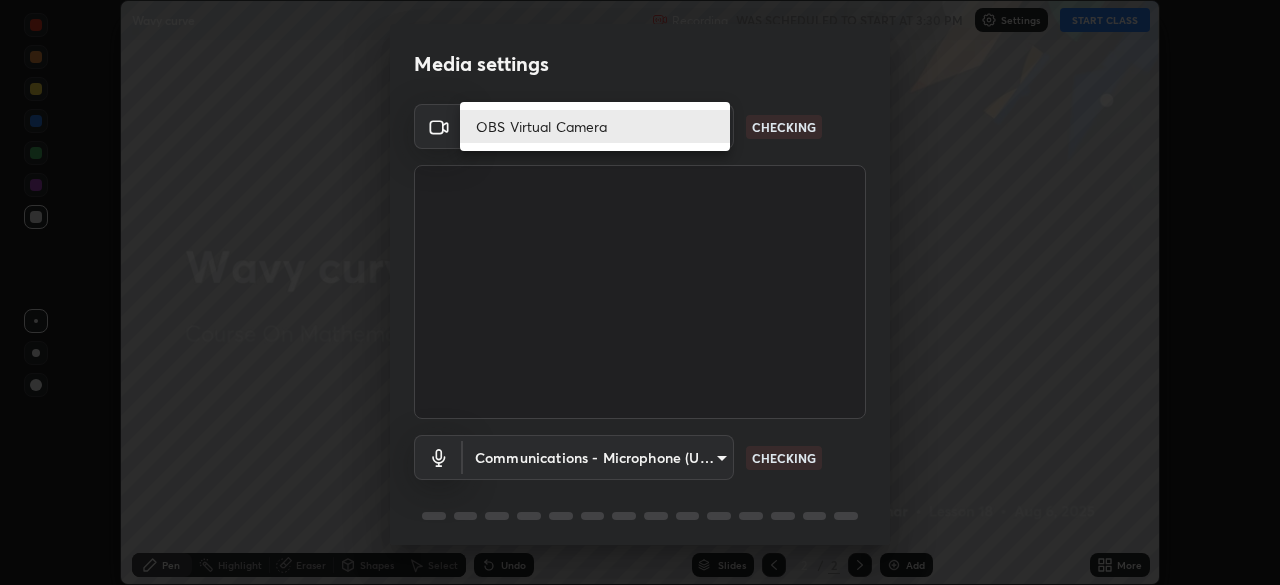 click on "OBS Virtual Camera" at bounding box center (595, 126) 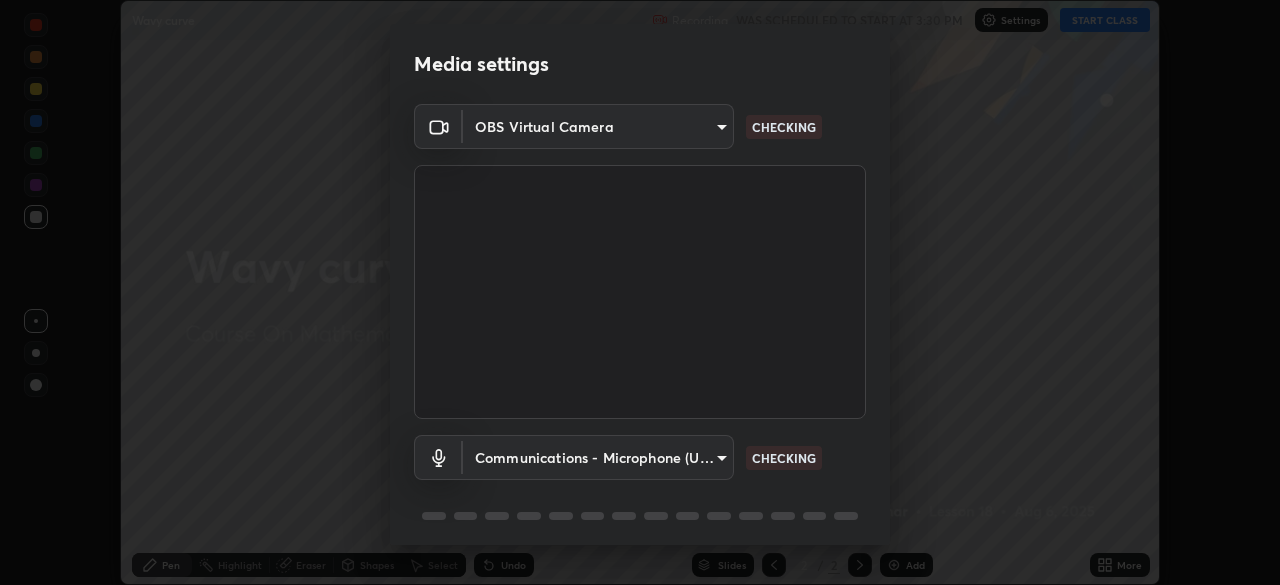 click on "Erase all Wavy curve Recording WAS SCHEDULED TO START AT  3:30 PM Settings START CLASS Setting up your live class Wavy curve • L18 of Course On Mathematics for JEE Growth 2 2027 [FIRST] [LAST] Pen Highlight Eraser Shapes Select Undo Slides 2 / 2 Add More No doubts shared Encourage your learners to ask a doubt for better clarity Report an issue Reason for reporting Buffering Chat not working Audio - Video sync issue Educator video quality low ​ Attach an image Report Media settings OBS Virtual Camera [HASH] CHECKING Communications - Microphone (USB PnP Sound Device) communications CHECKING 1 / 5 Next" at bounding box center (640, 292) 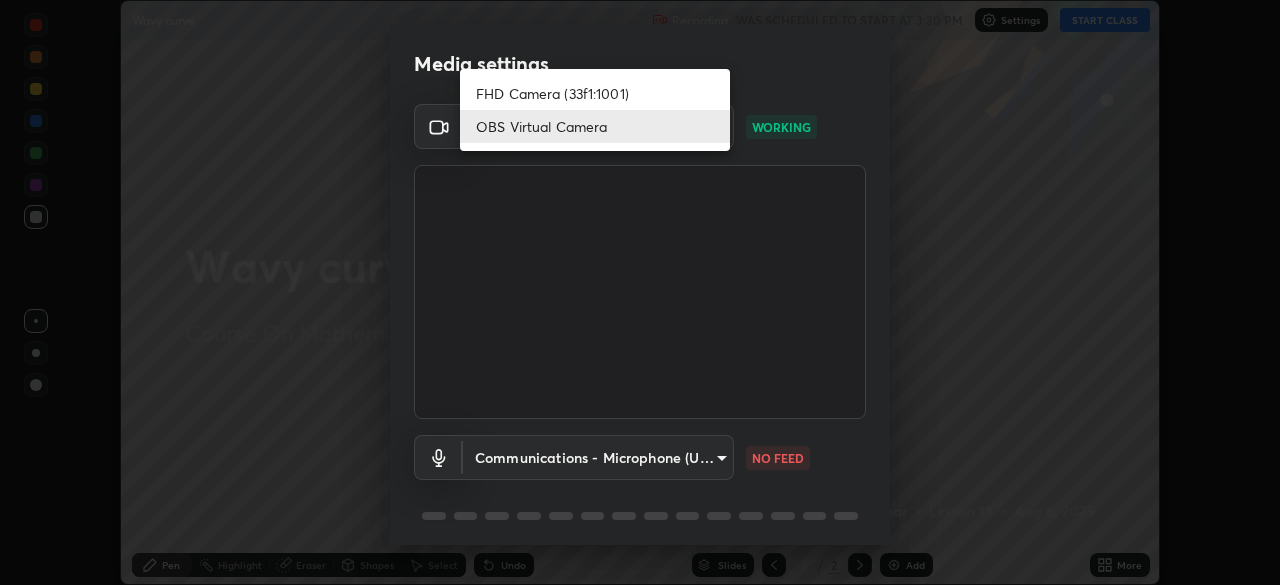 click on "FHD Camera (33f1:1001)" at bounding box center (595, 93) 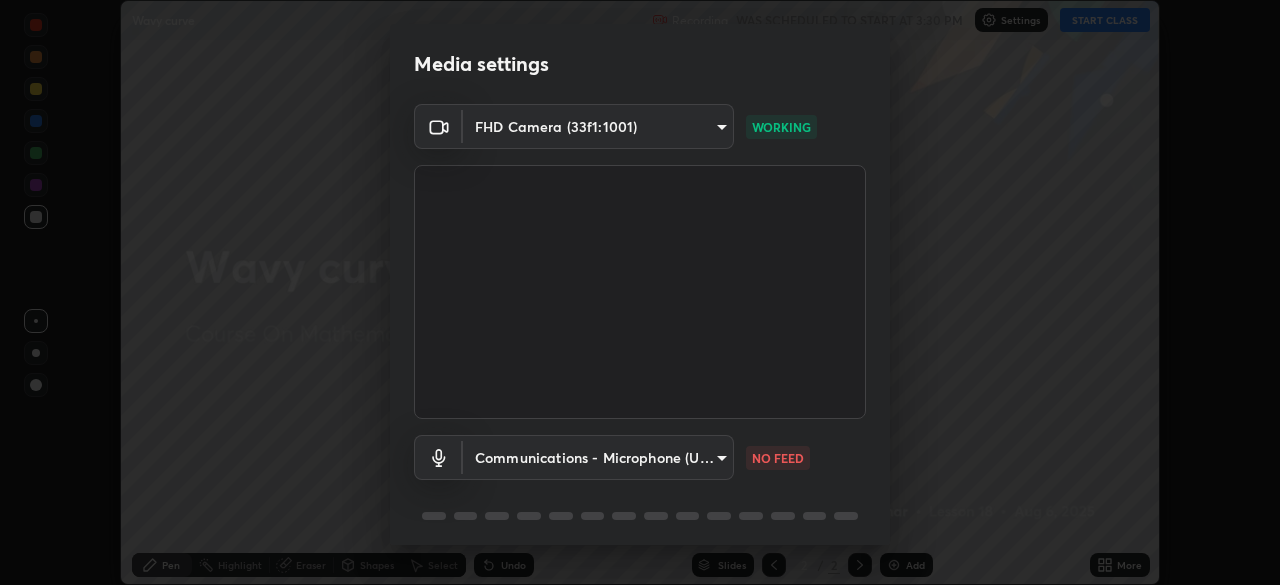 click on "Erase all Wavy curve Recording WAS SCHEDULED TO START AT  3:30 PM Settings START CLASS Setting up your live class Wavy curve • L18 of Course On Mathematics for JEE Growth 2 2027 Mukesh Kumar Pen Highlight Eraser Shapes Select Undo Slides 2 / 2 Add More No doubts shared Encourage your learners to ask a doubt for better clarity Report an issue Reason for reporting Buffering Chat not working Audio - Video sync issue Educator video quality low ​ Attach an image Report Media settings FHD Camera (33f1:1001) 39caa65dc23426385aa383ad0d0a4b68c28ae26f4a71cd21c25f84911154f6e3 WORKING Communications - Microphone (USB PnP Sound Device) communications NO FEED 1 / 5 Next" at bounding box center (640, 292) 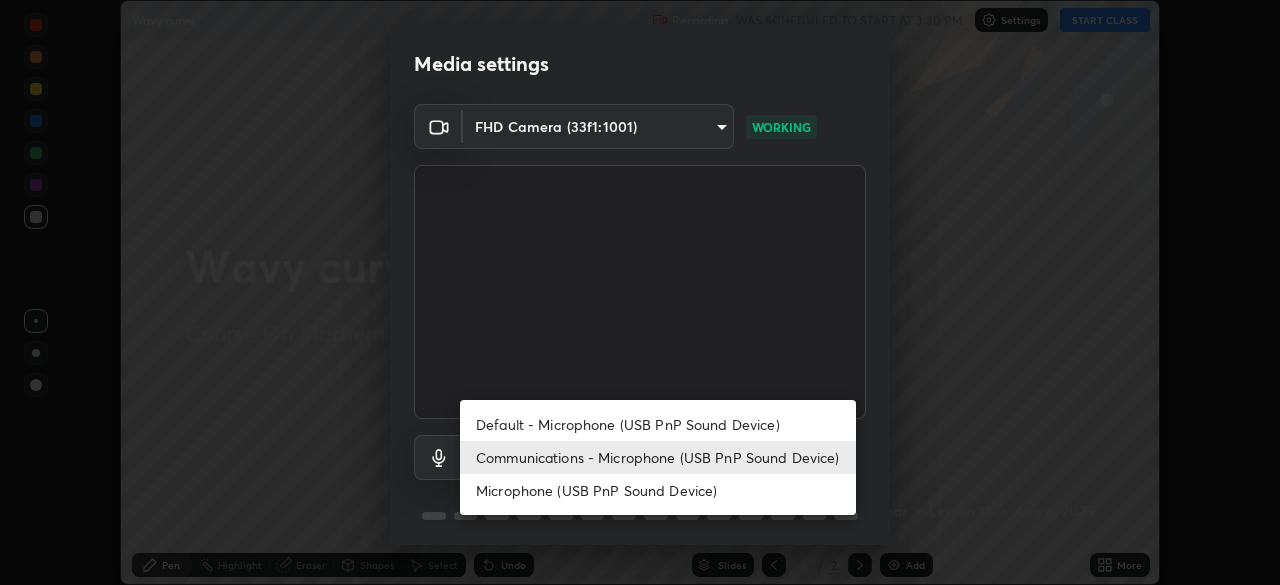 click on "Microphone (USB PnP Sound Device)" at bounding box center [658, 490] 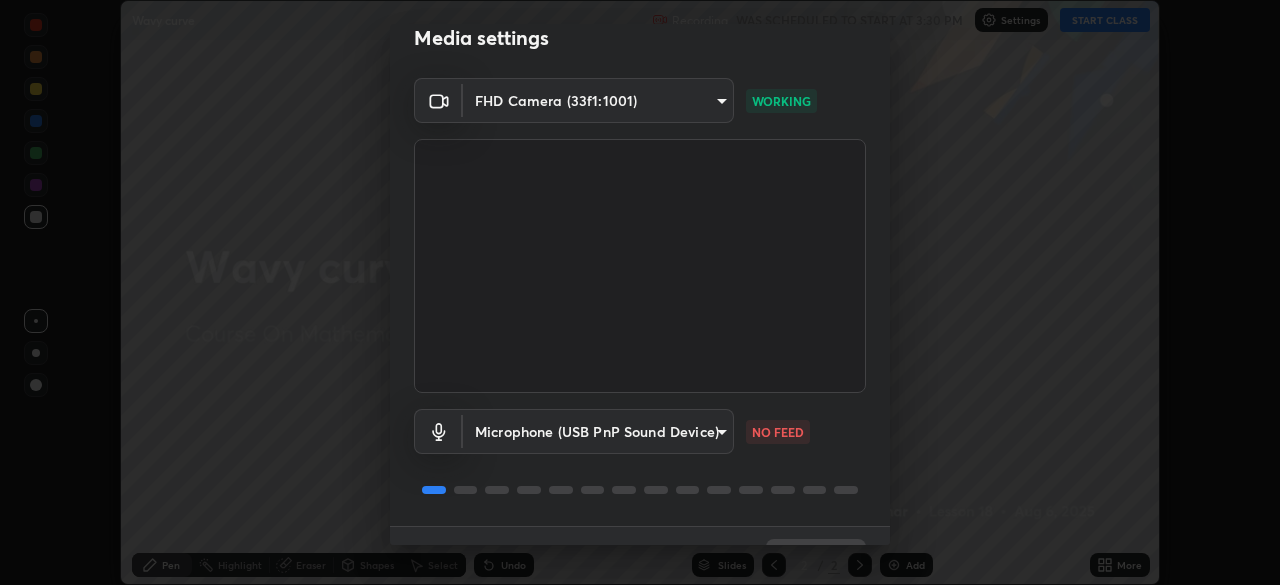scroll, scrollTop: 71, scrollLeft: 0, axis: vertical 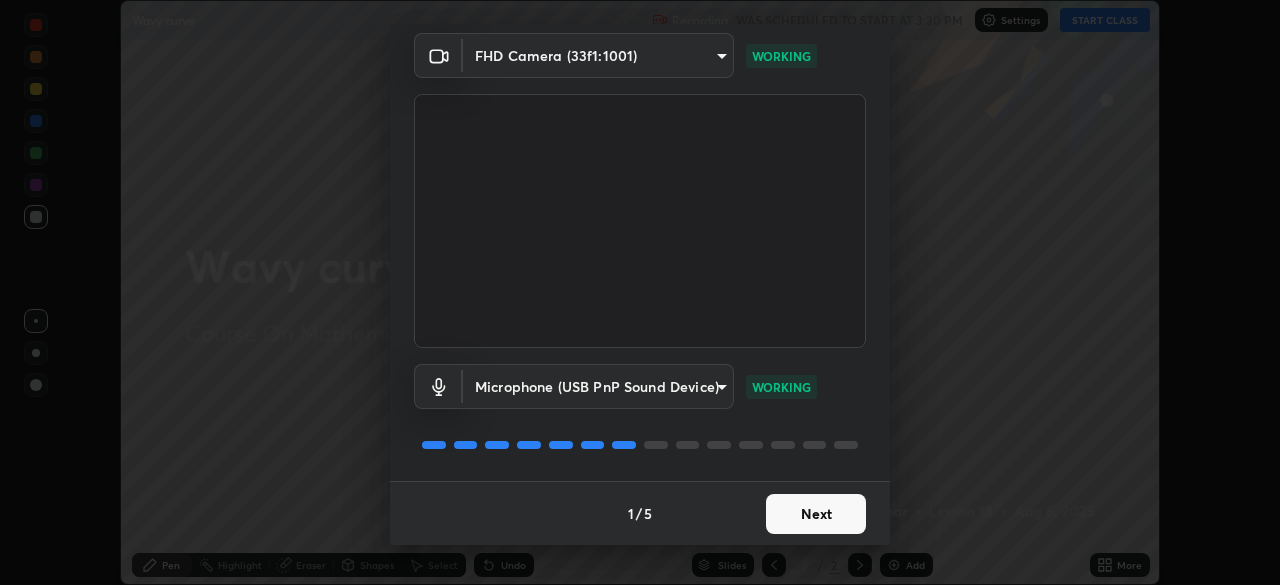 click on "Next" at bounding box center [816, 514] 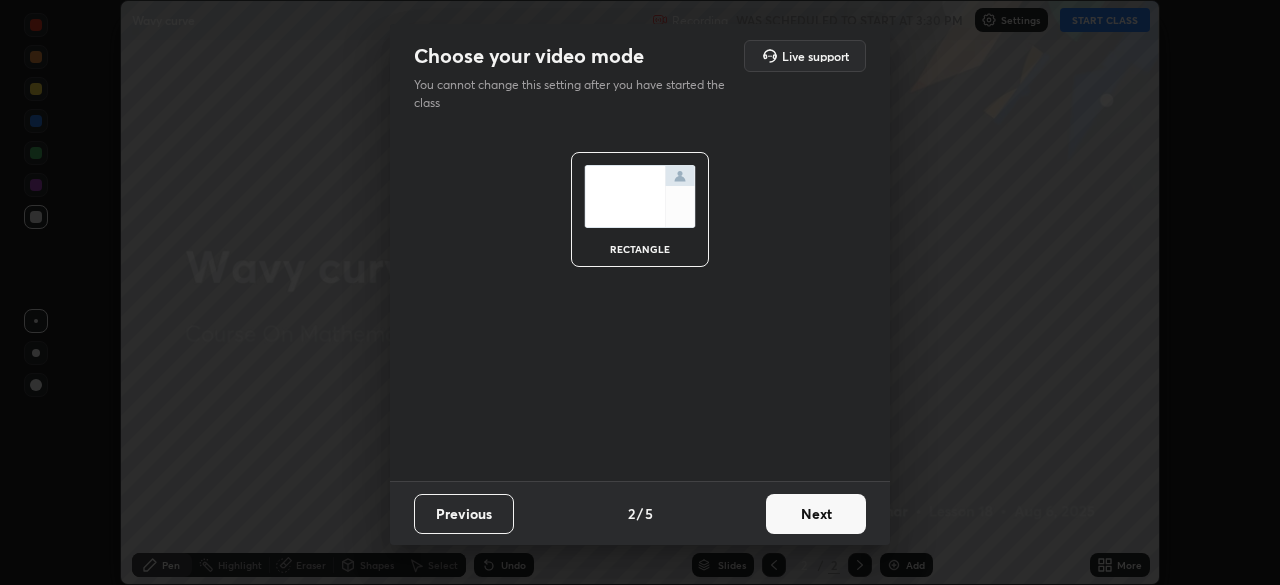 scroll, scrollTop: 0, scrollLeft: 0, axis: both 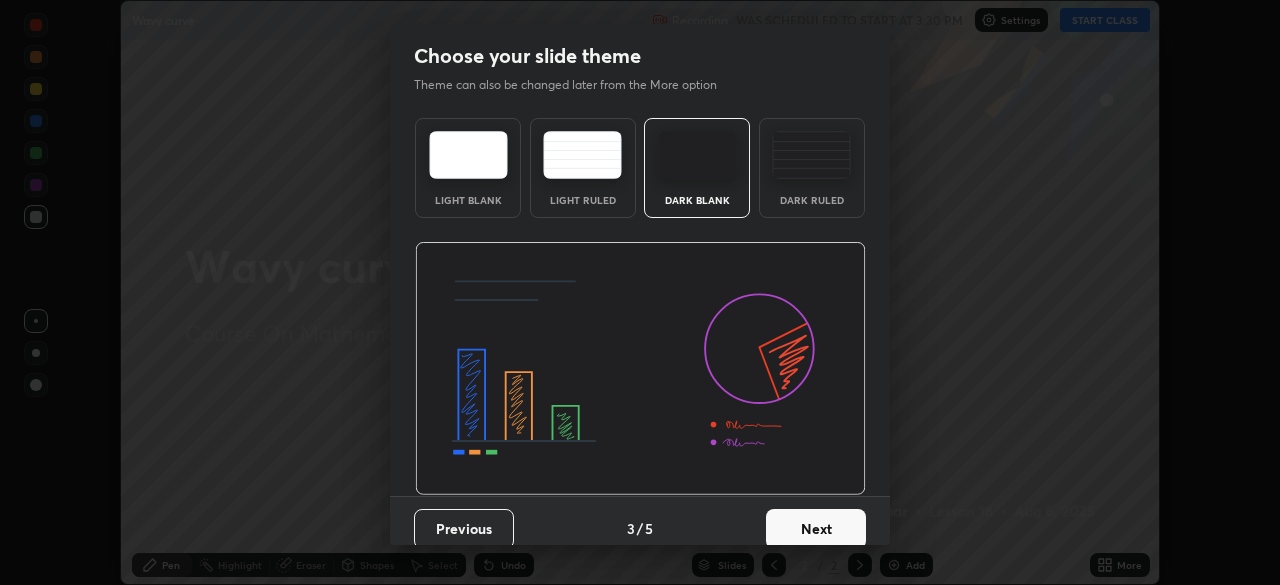 click on "Next" at bounding box center [816, 529] 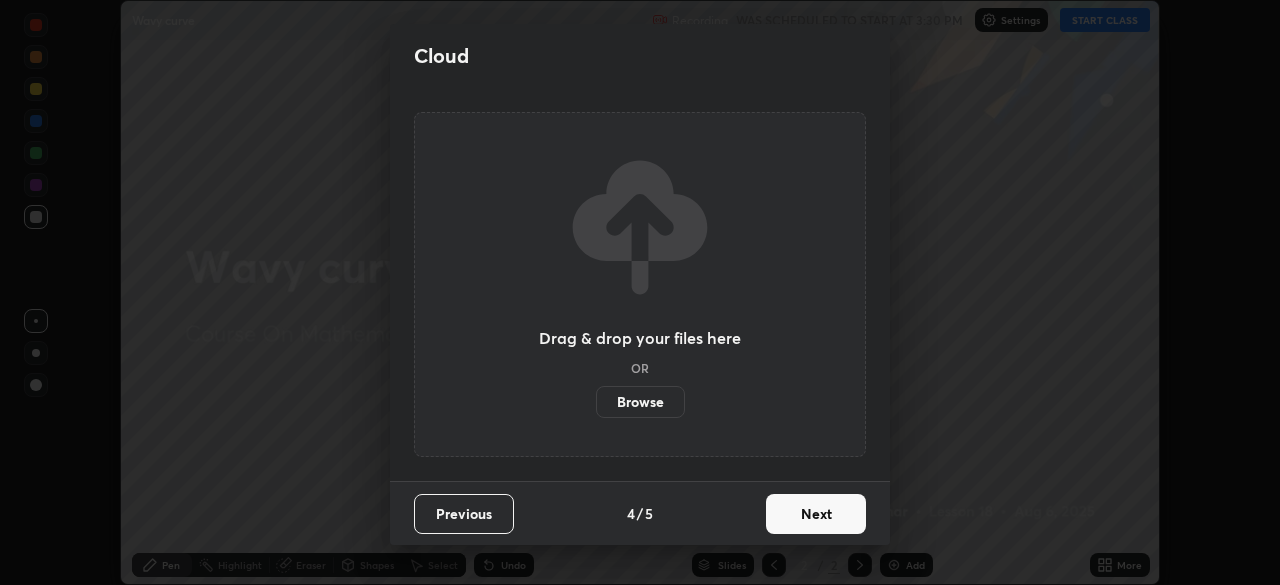 click on "Next" at bounding box center [816, 514] 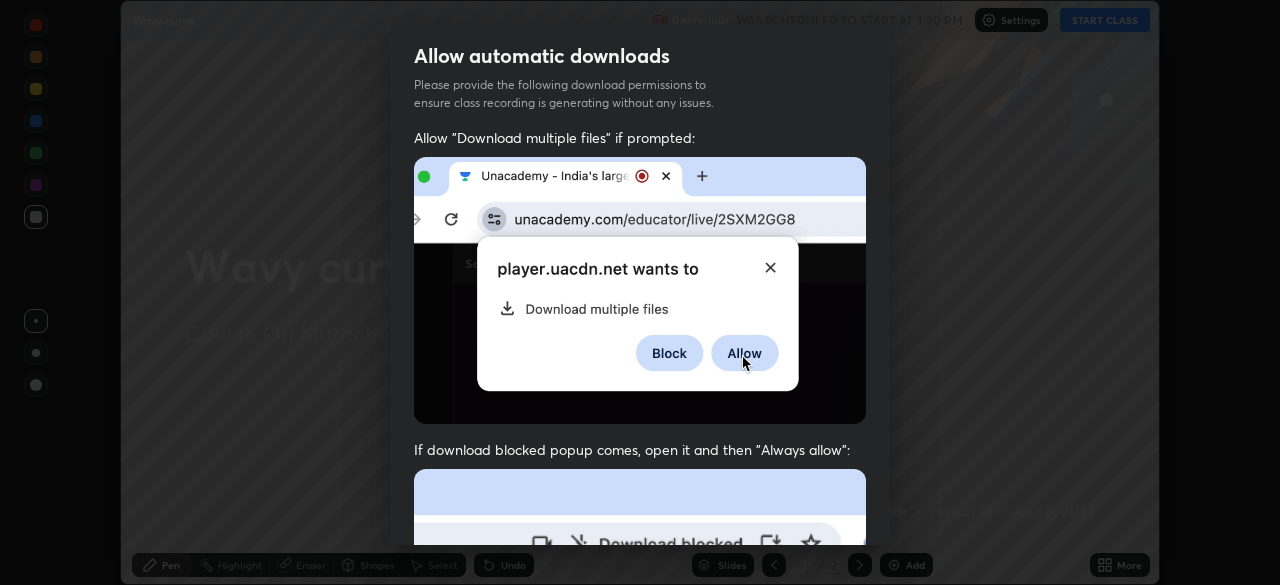 click at bounding box center (640, 687) 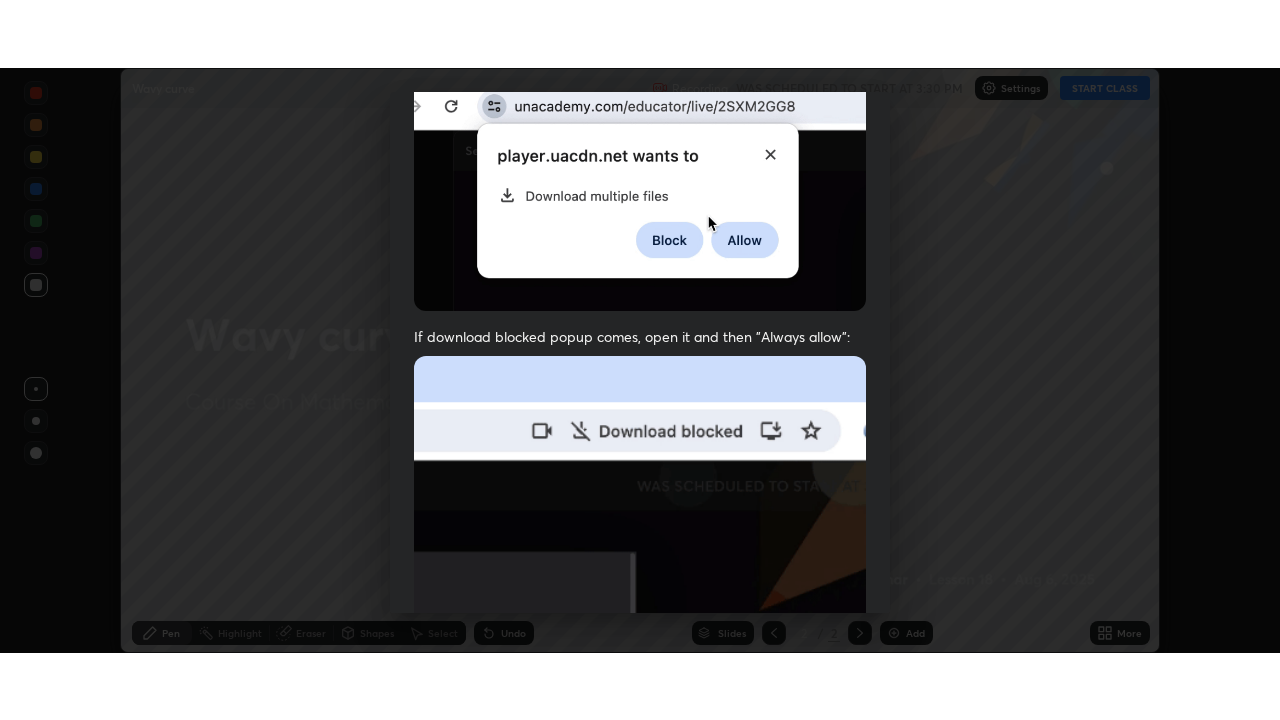 scroll, scrollTop: 479, scrollLeft: 0, axis: vertical 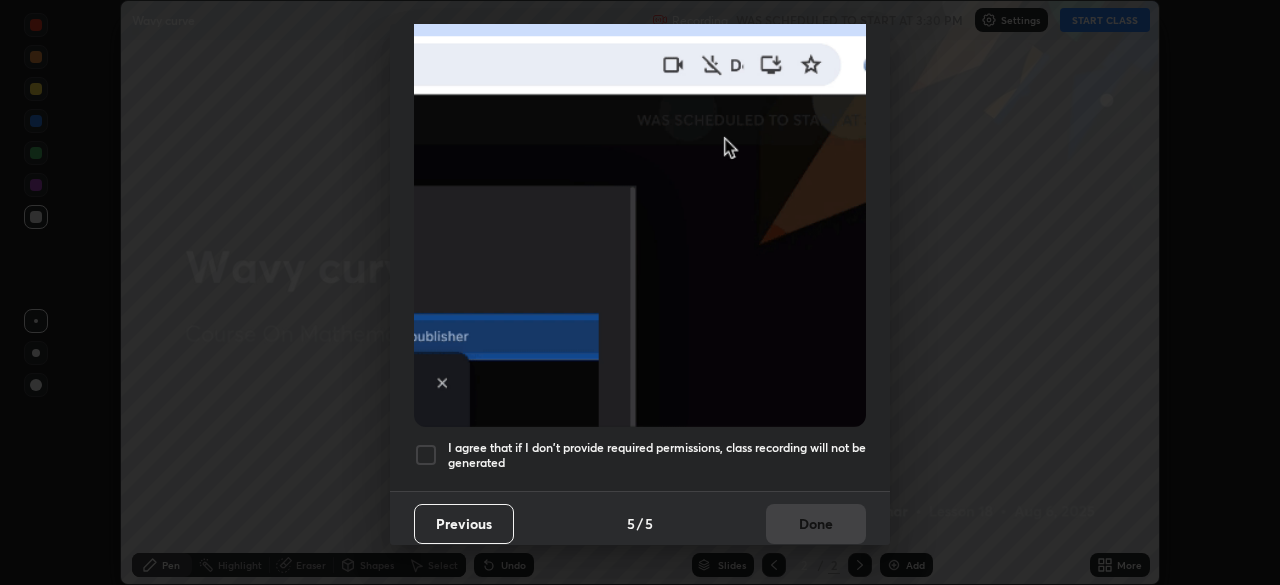 click at bounding box center [426, 455] 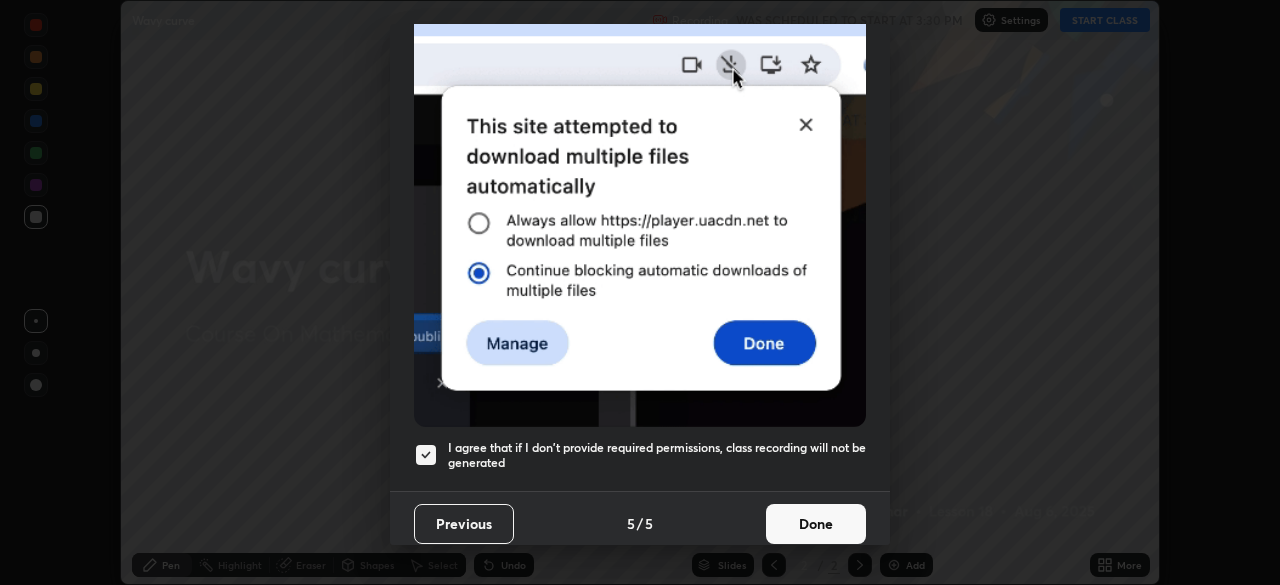 click on "Done" at bounding box center [816, 524] 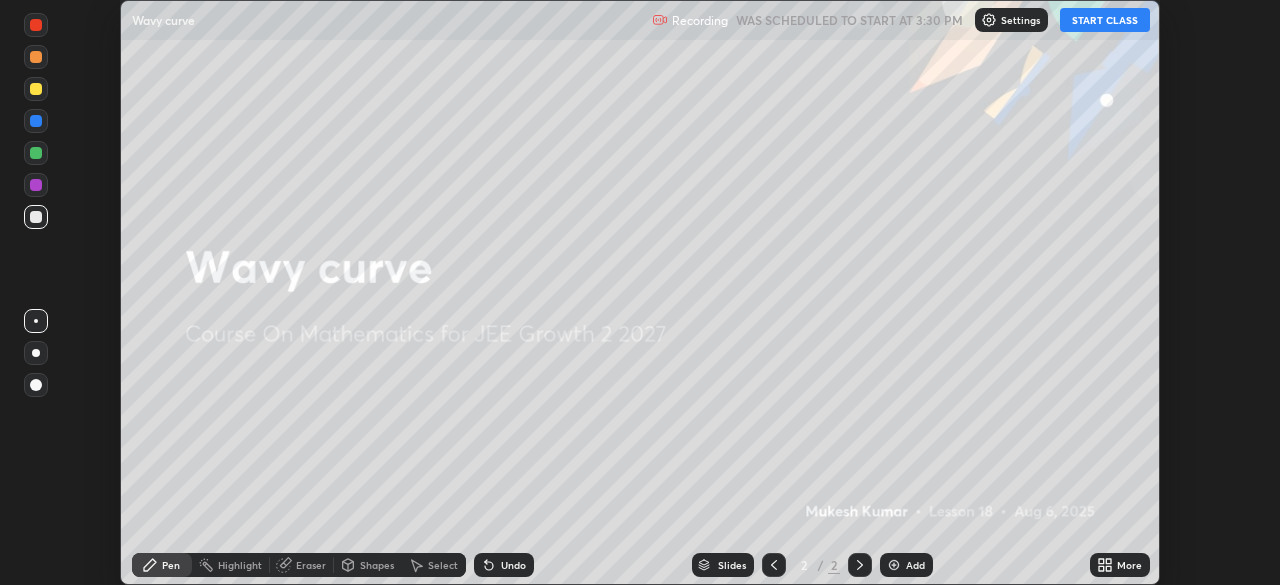 click 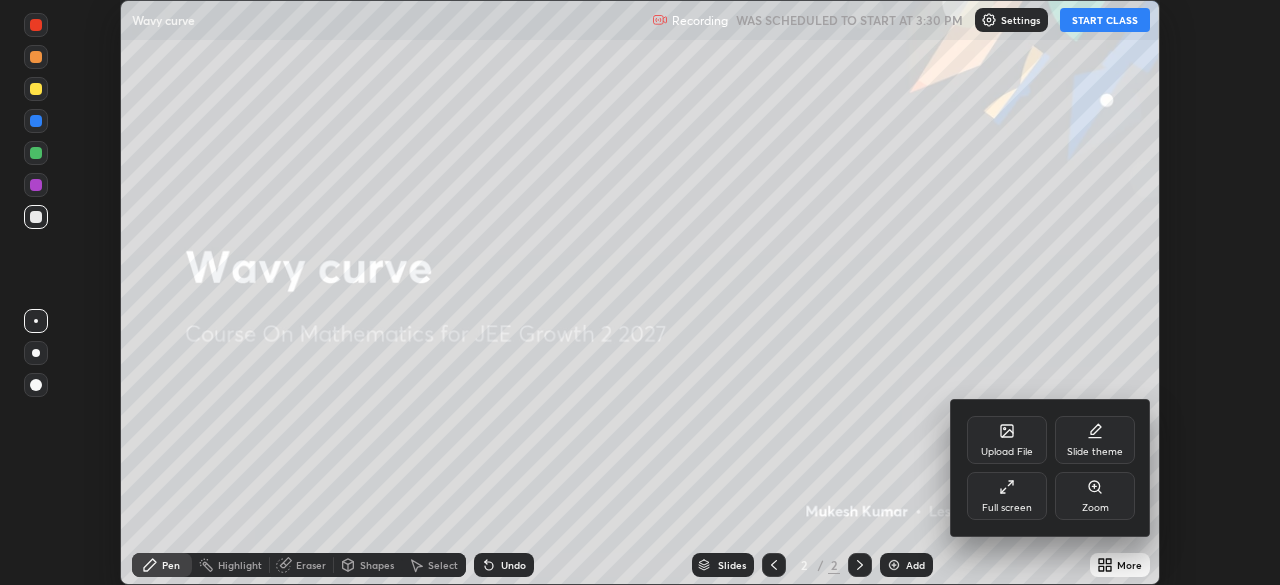 click on "Full screen" at bounding box center (1007, 496) 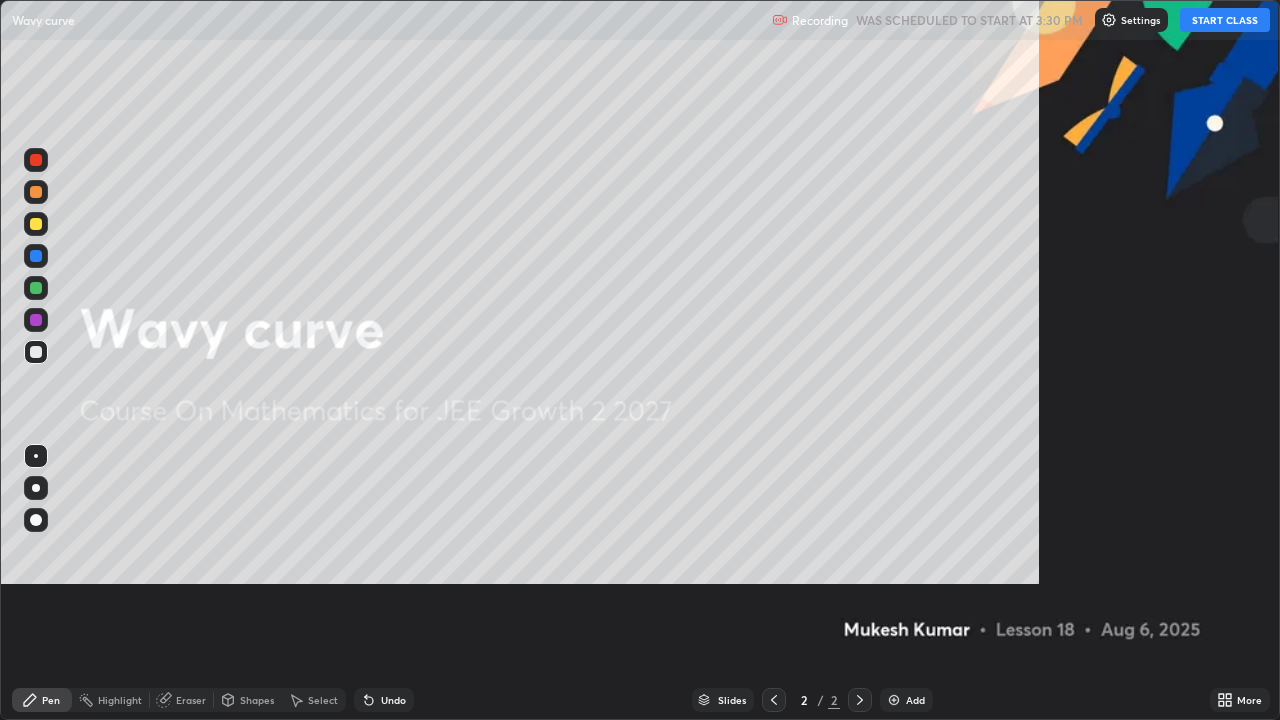 scroll, scrollTop: 99280, scrollLeft: 98720, axis: both 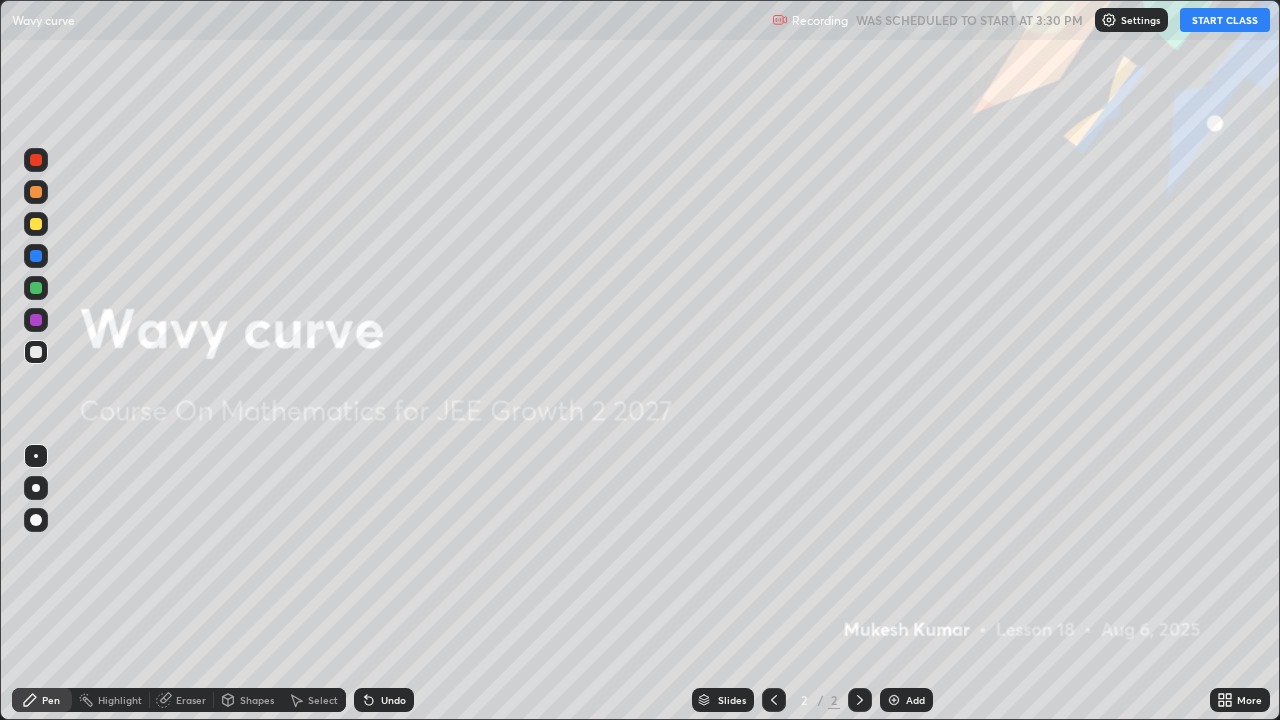 click on "START CLASS" at bounding box center (1225, 20) 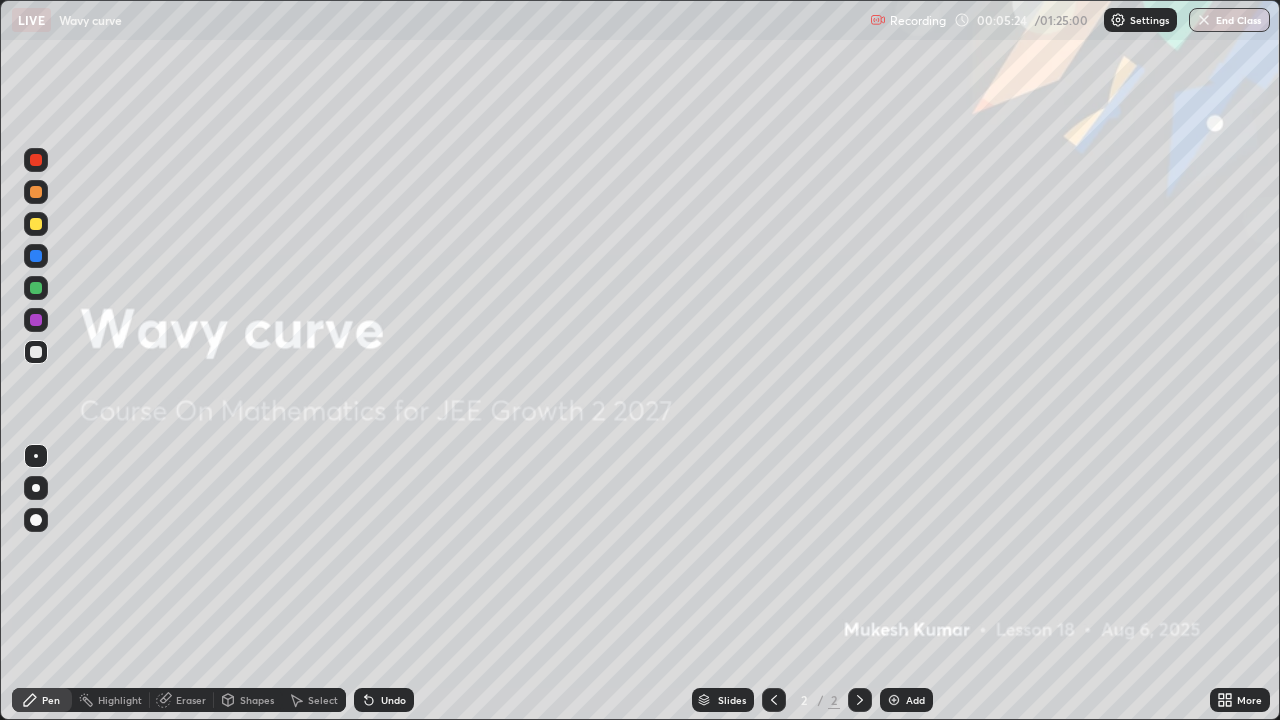 click on "Add" at bounding box center [906, 700] 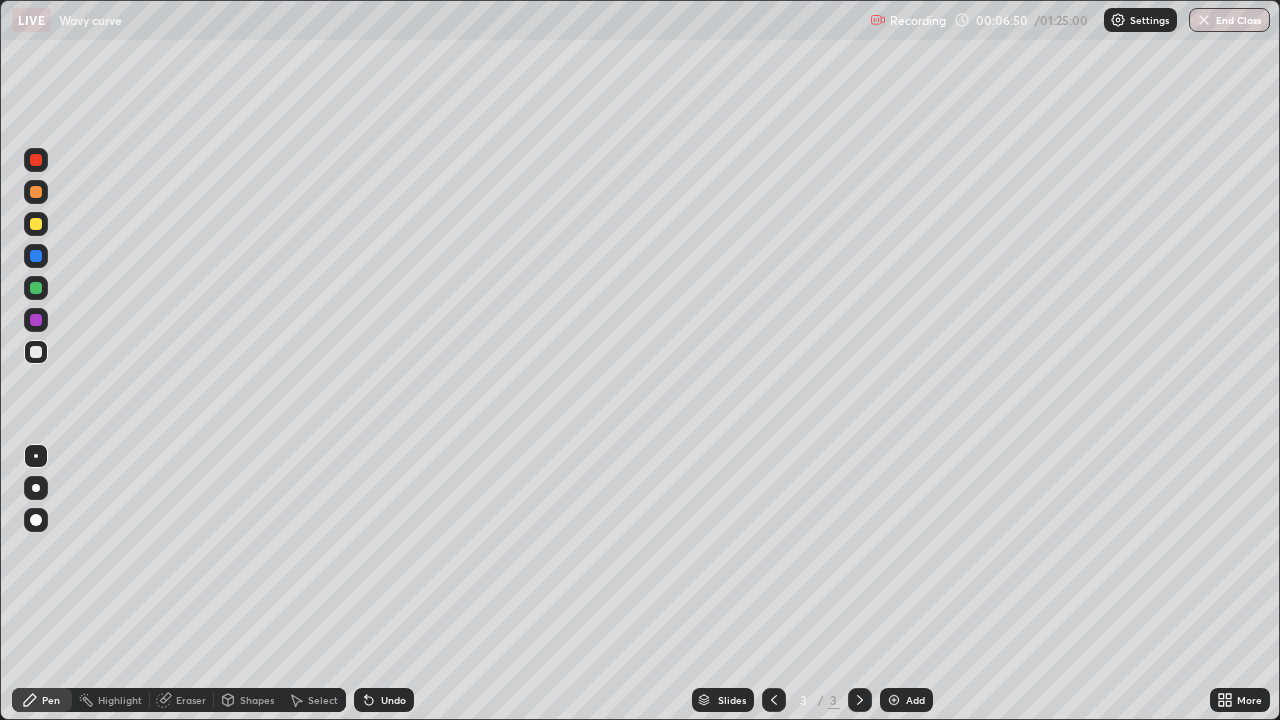 click at bounding box center (36, 224) 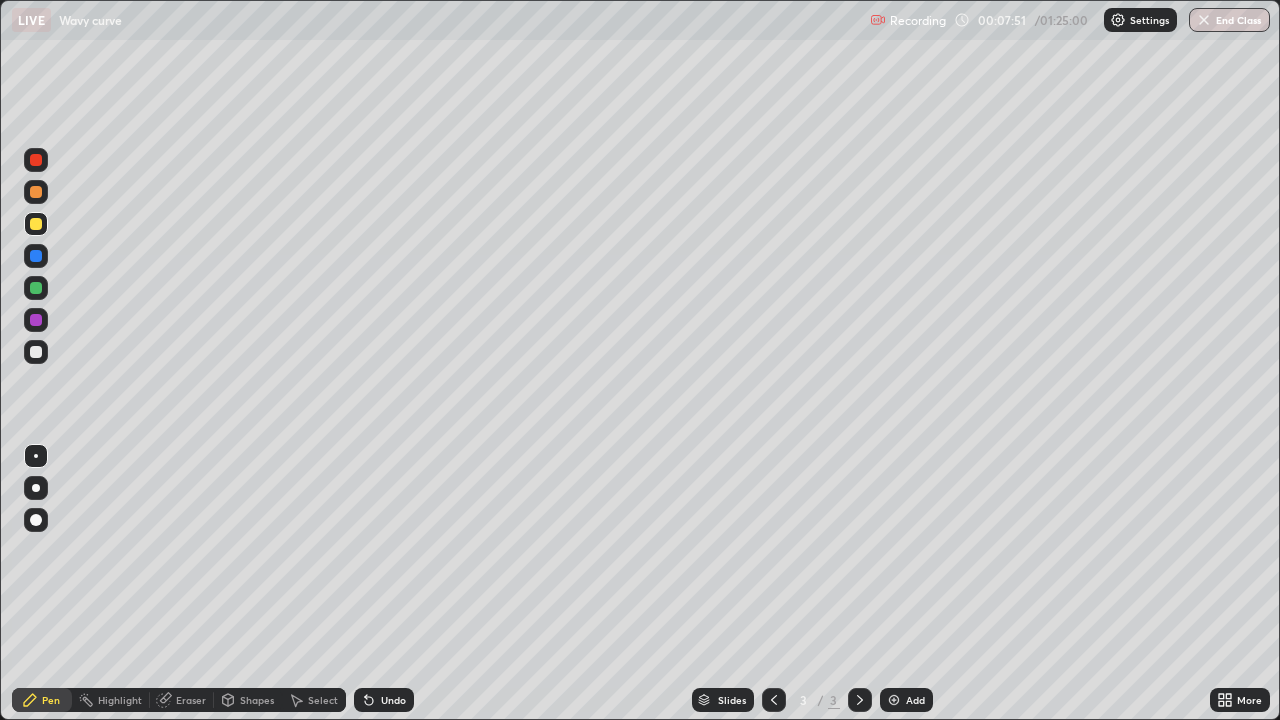 click at bounding box center (36, 352) 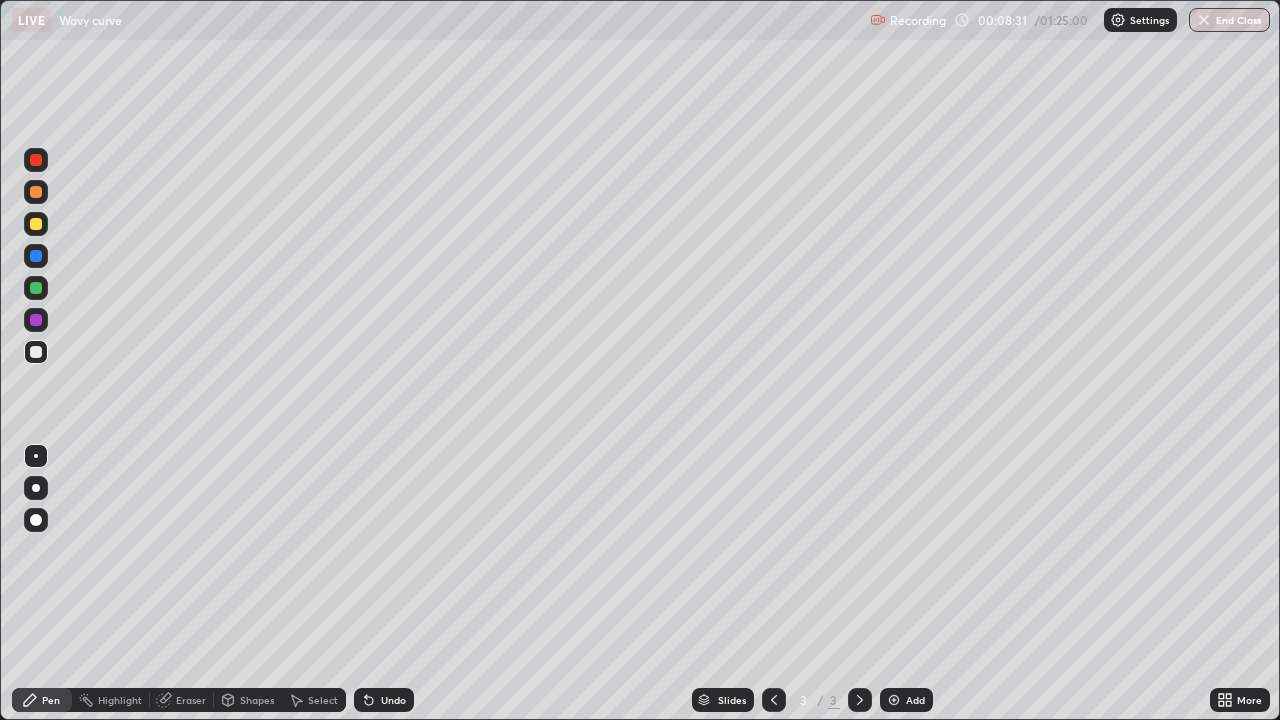 click at bounding box center [36, 288] 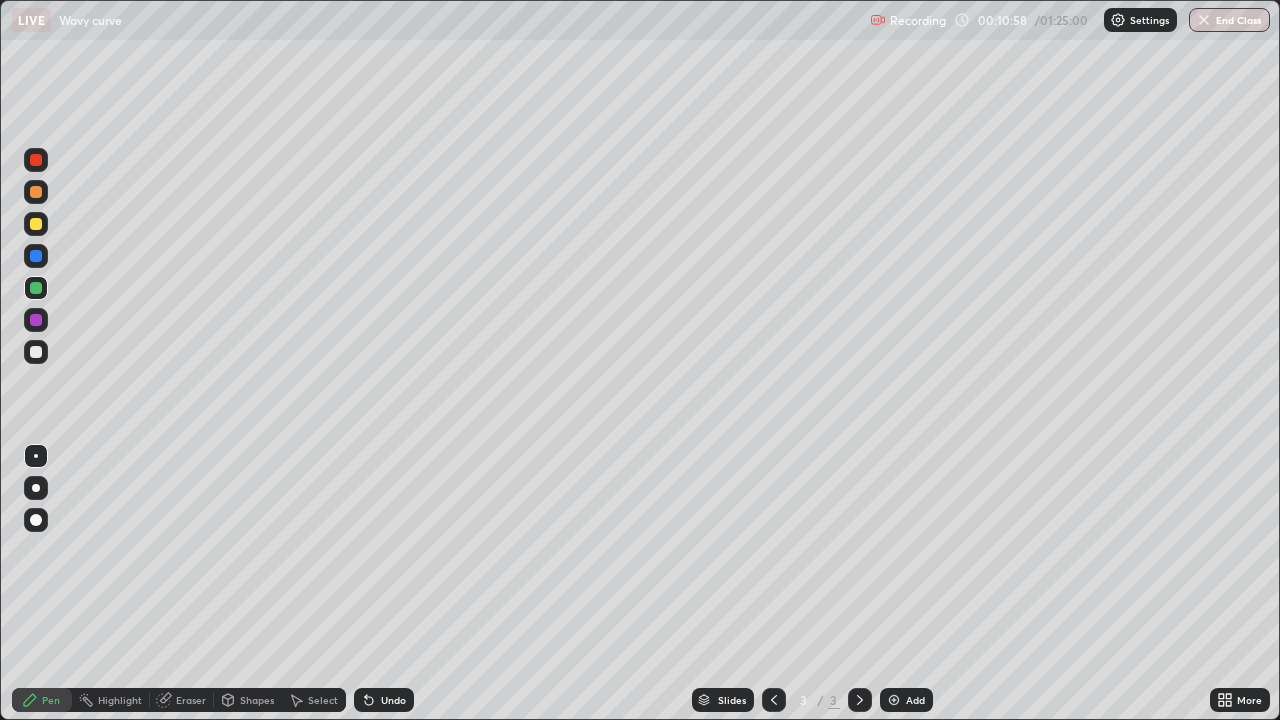 click at bounding box center (36, 352) 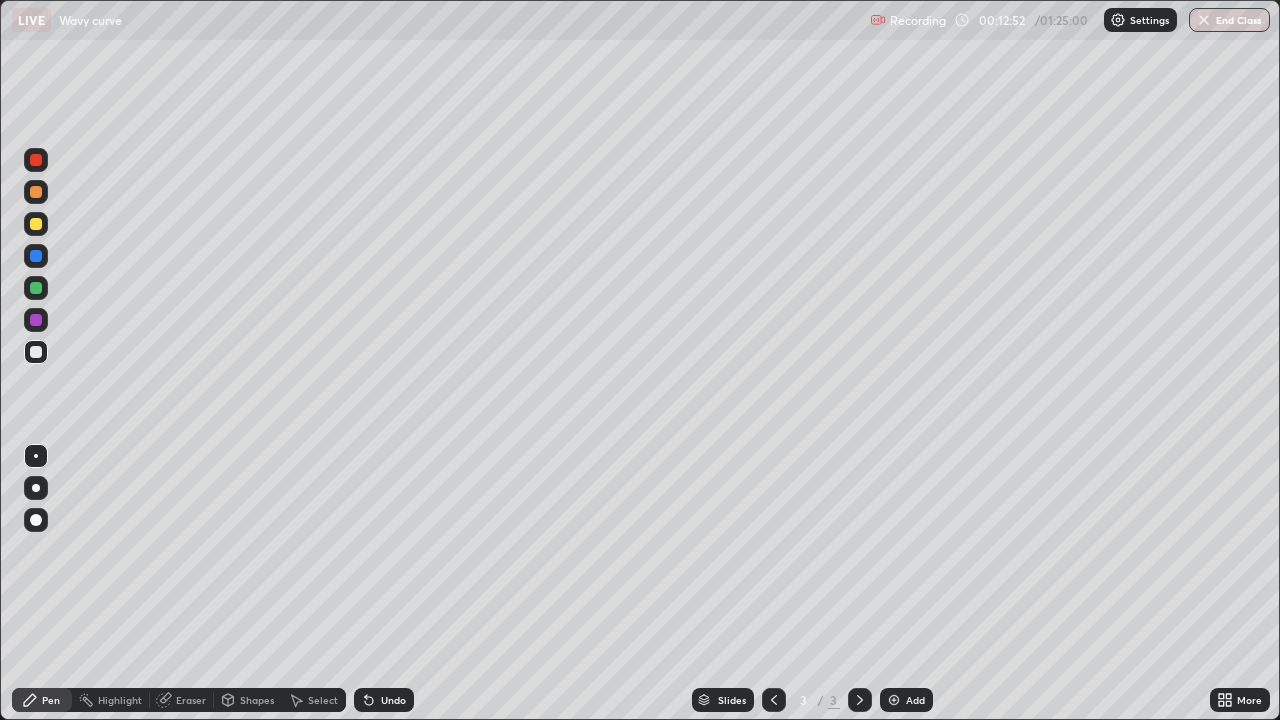 click on "Undo" at bounding box center [393, 700] 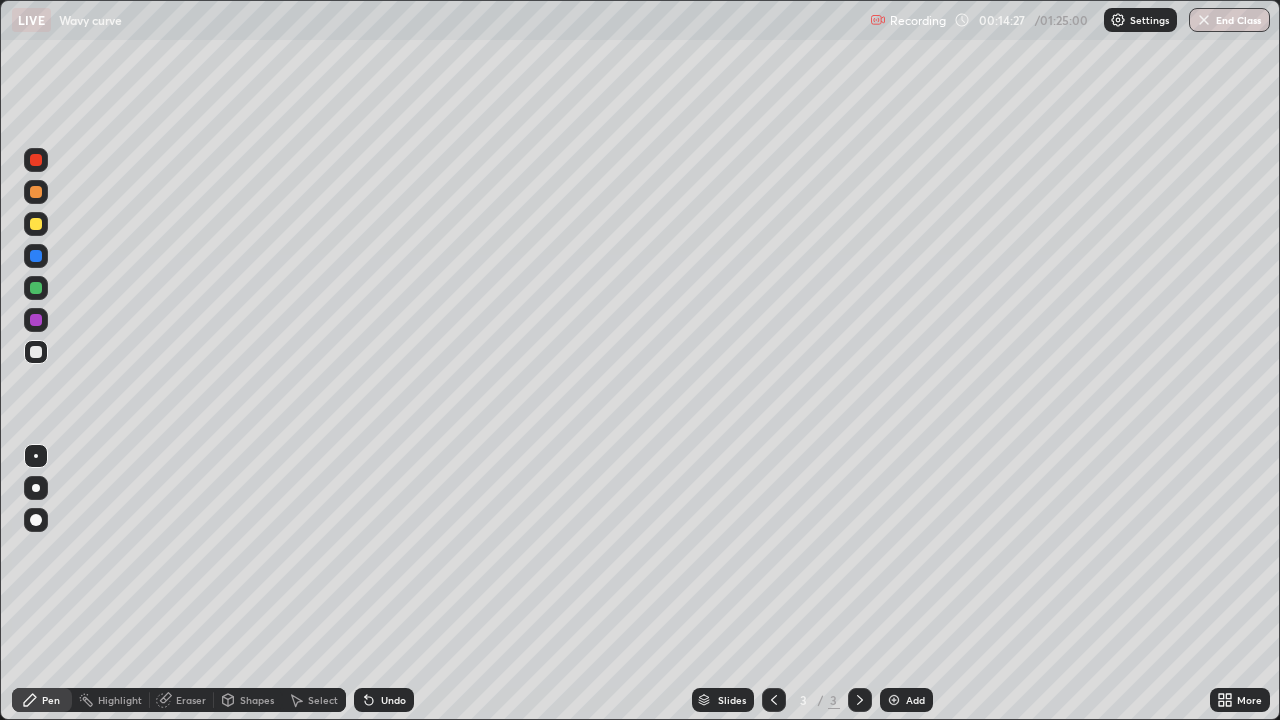click on "Add" at bounding box center [906, 700] 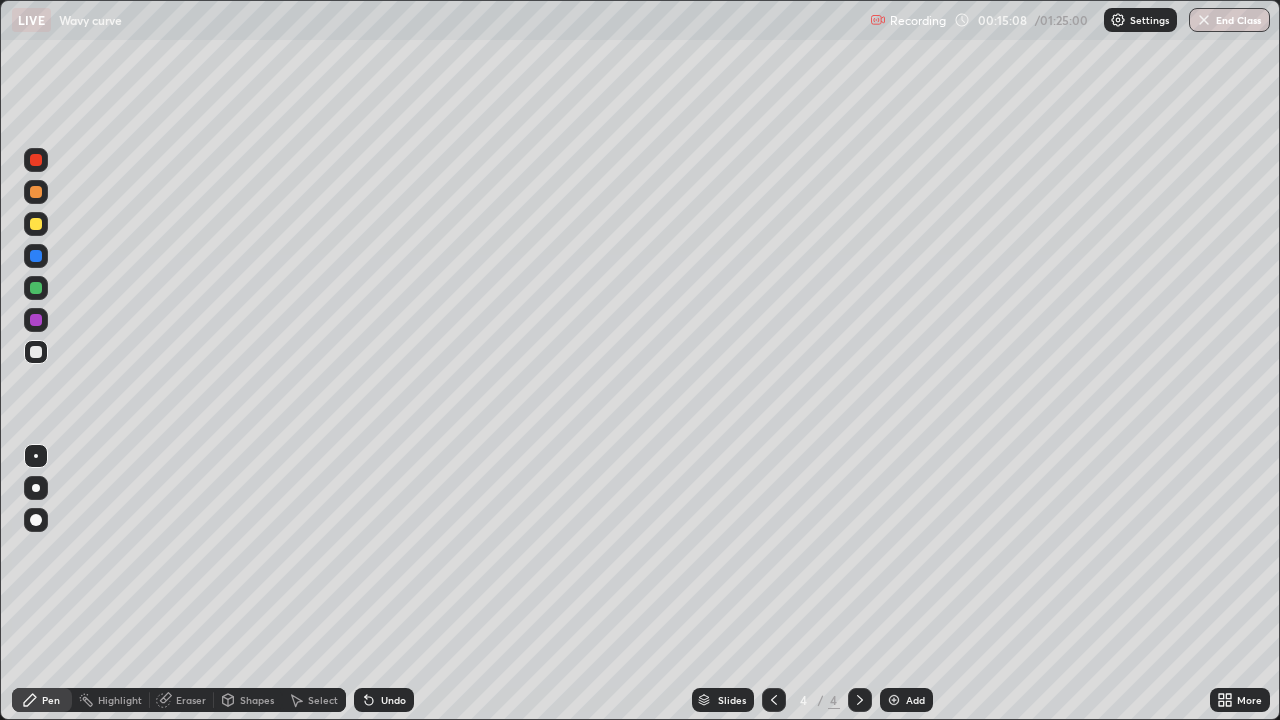 click 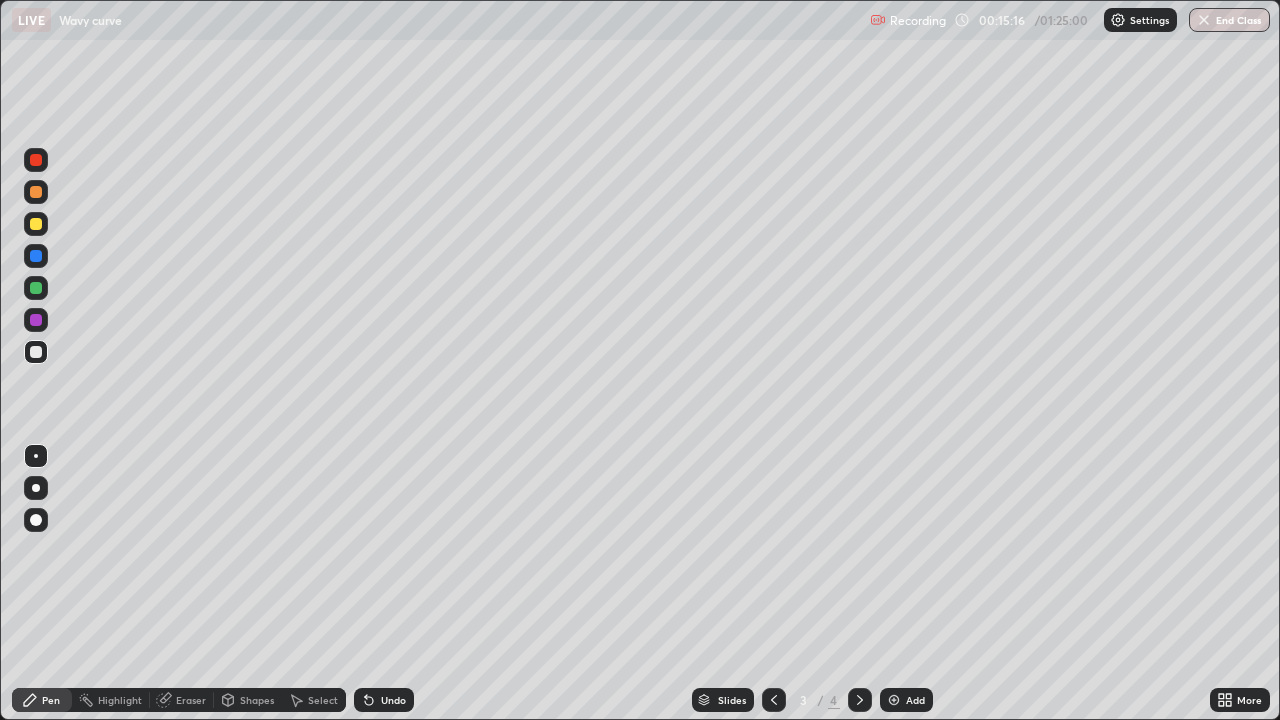 click 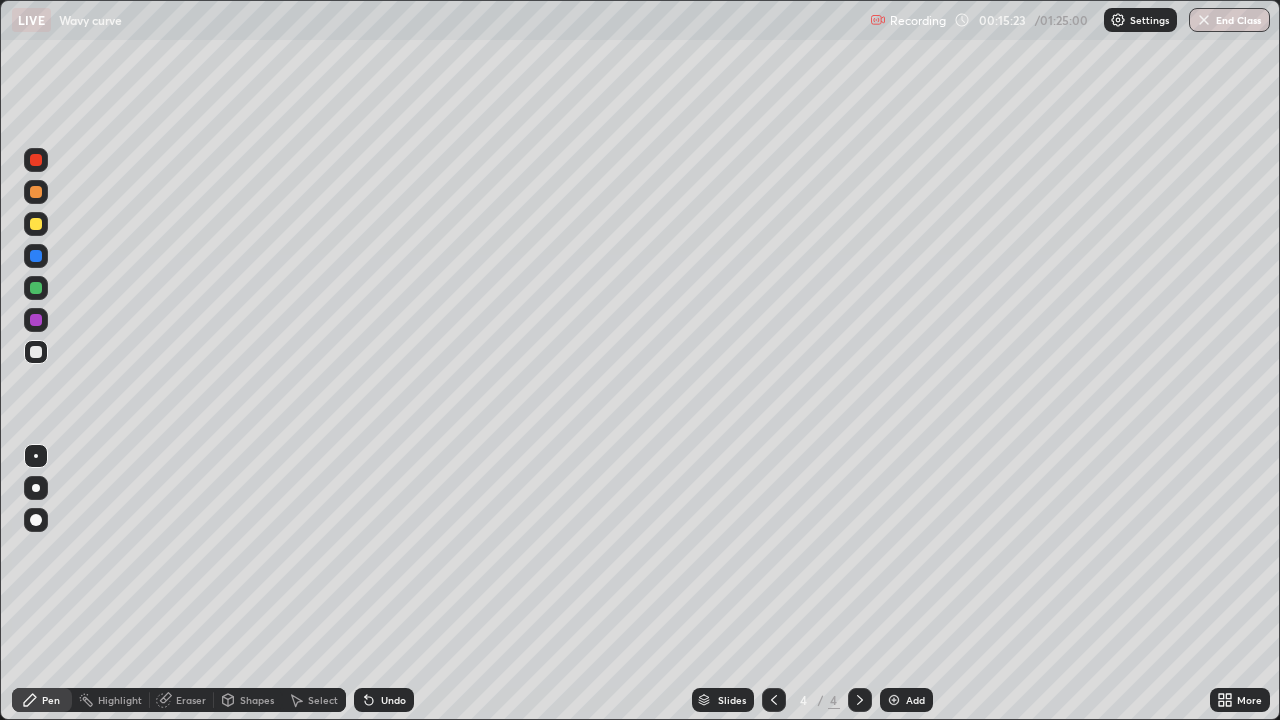 click on "Undo" at bounding box center (393, 700) 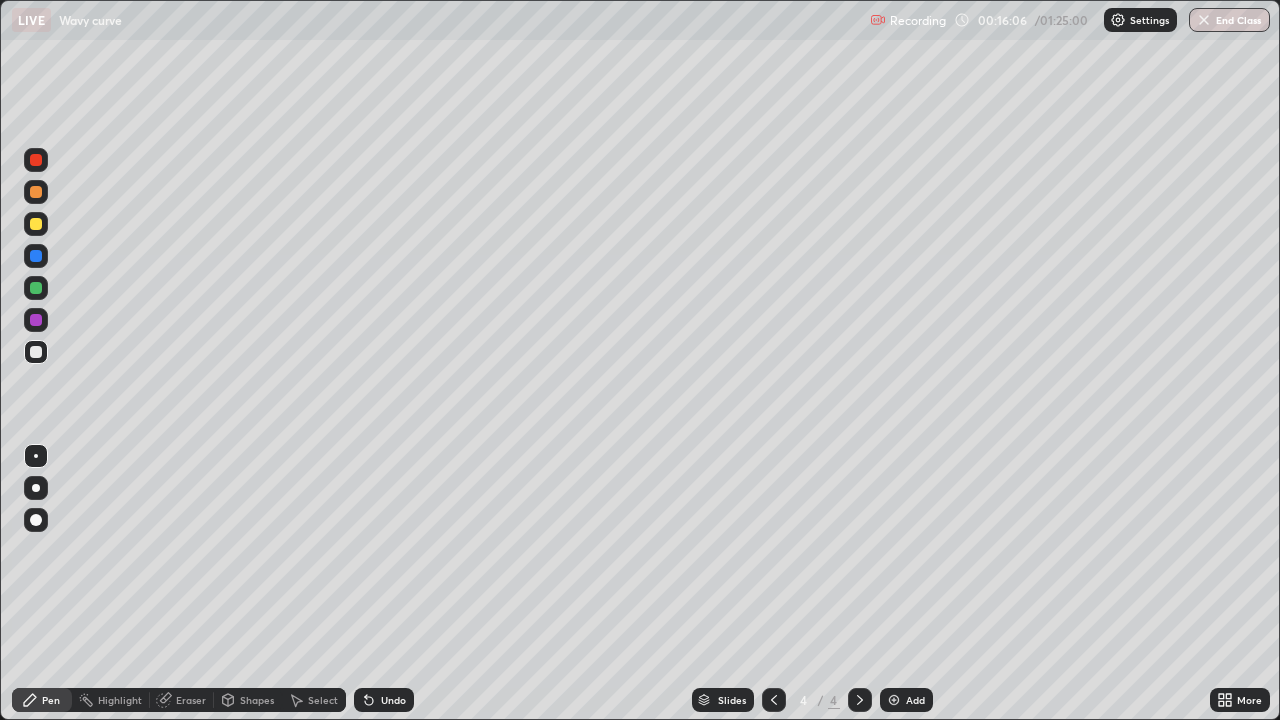click at bounding box center (36, 224) 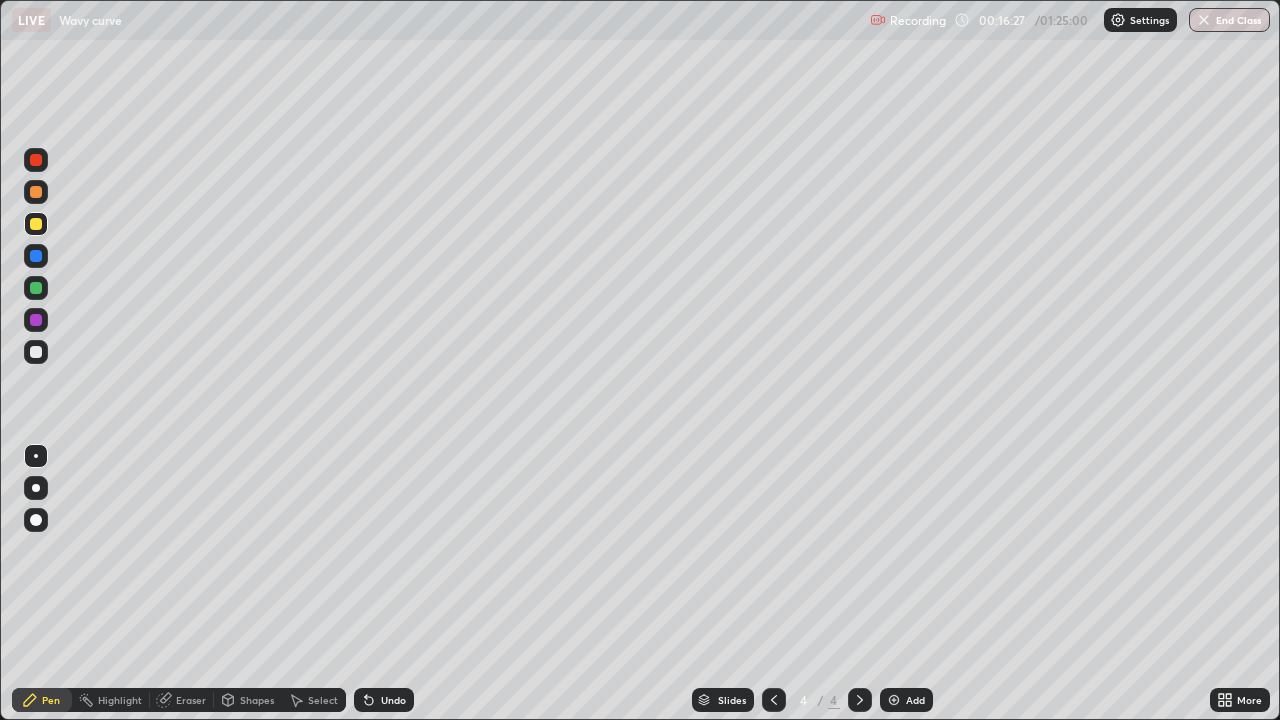 click 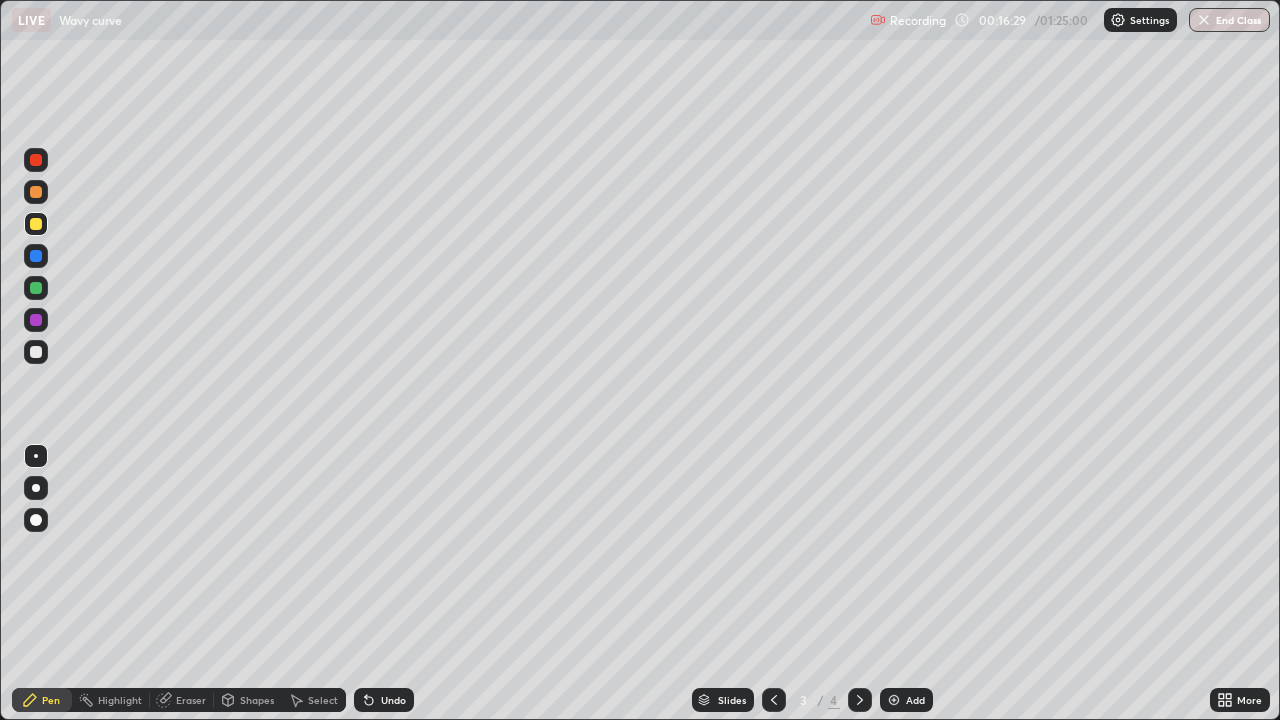 click 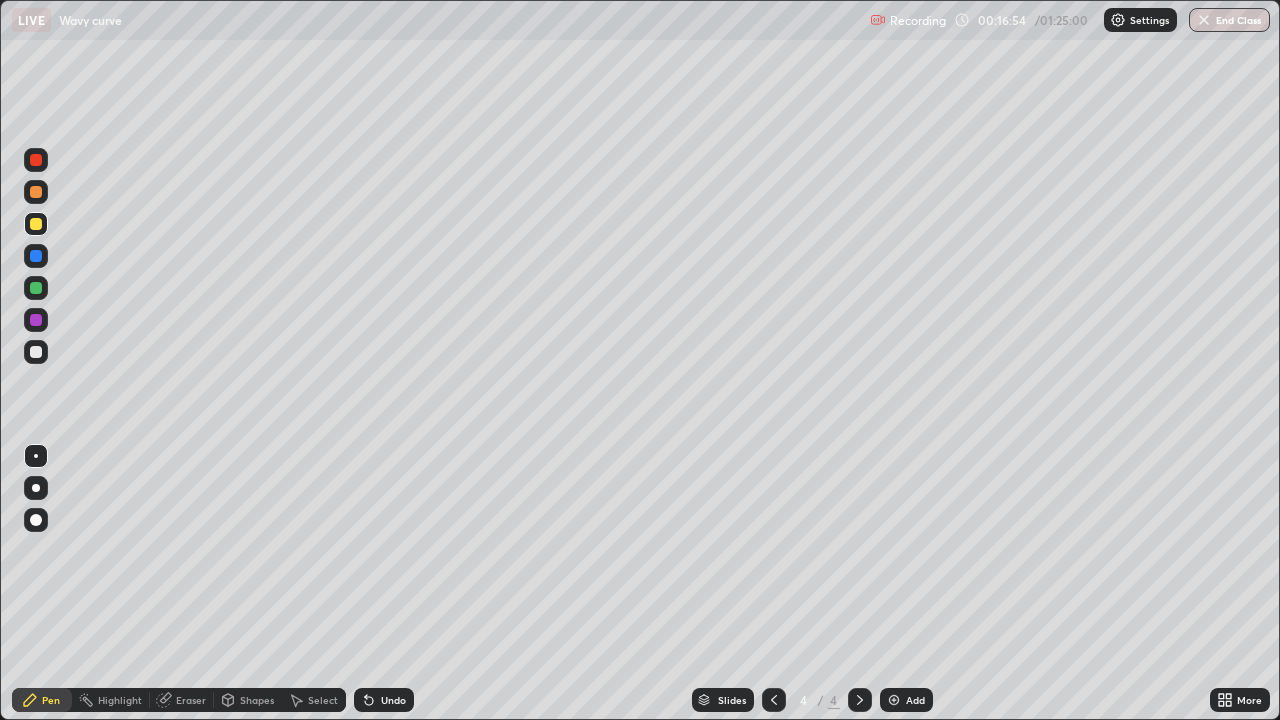 click on "Undo" at bounding box center [393, 700] 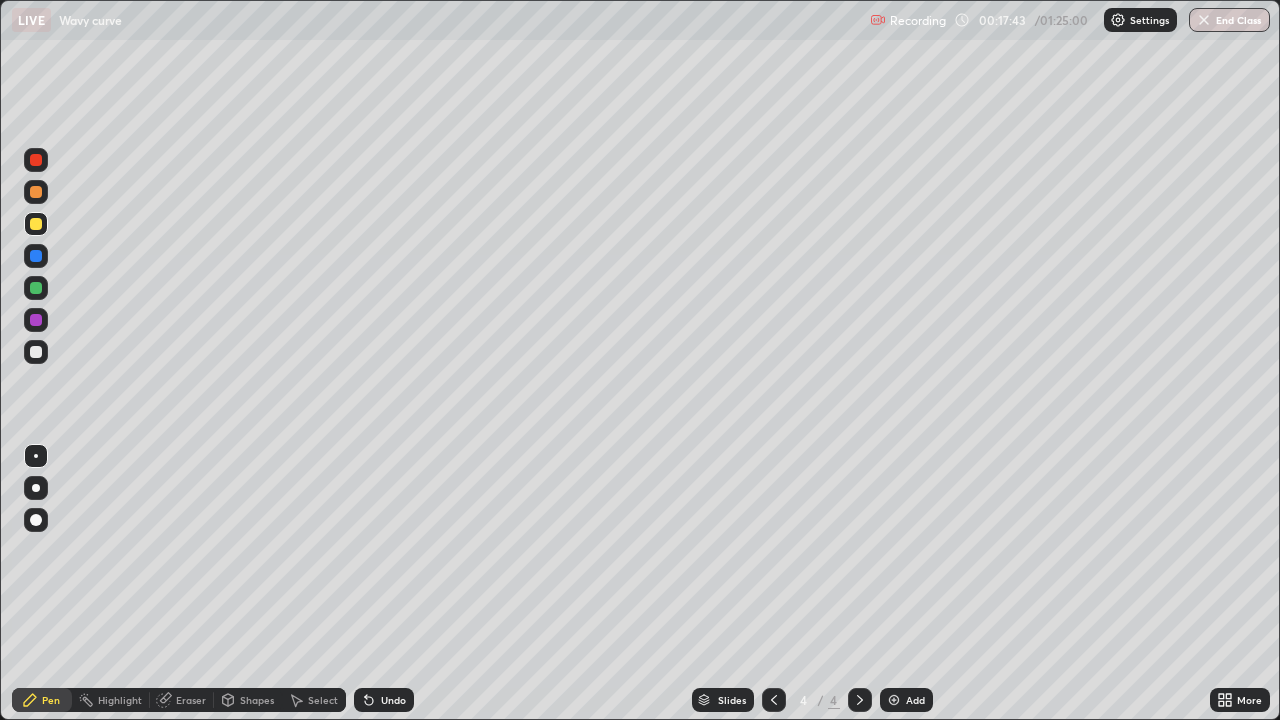 click on "Undo" at bounding box center [393, 700] 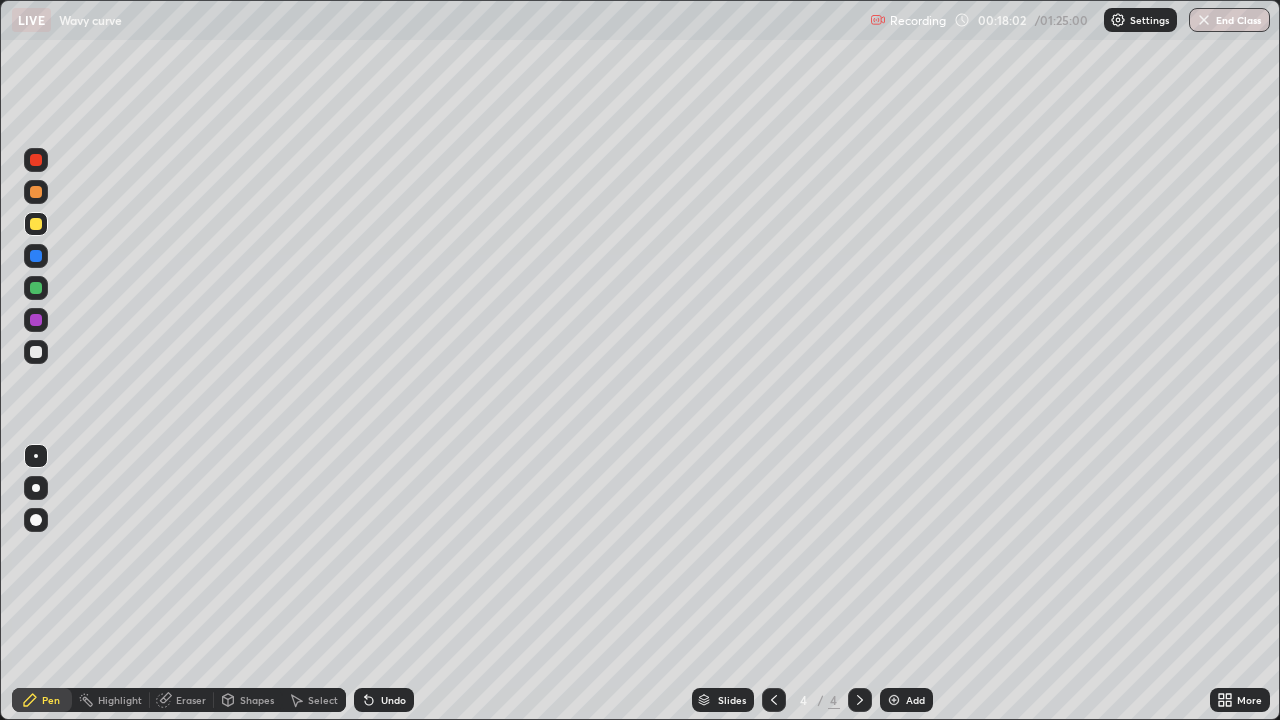 click on "Undo" at bounding box center [384, 700] 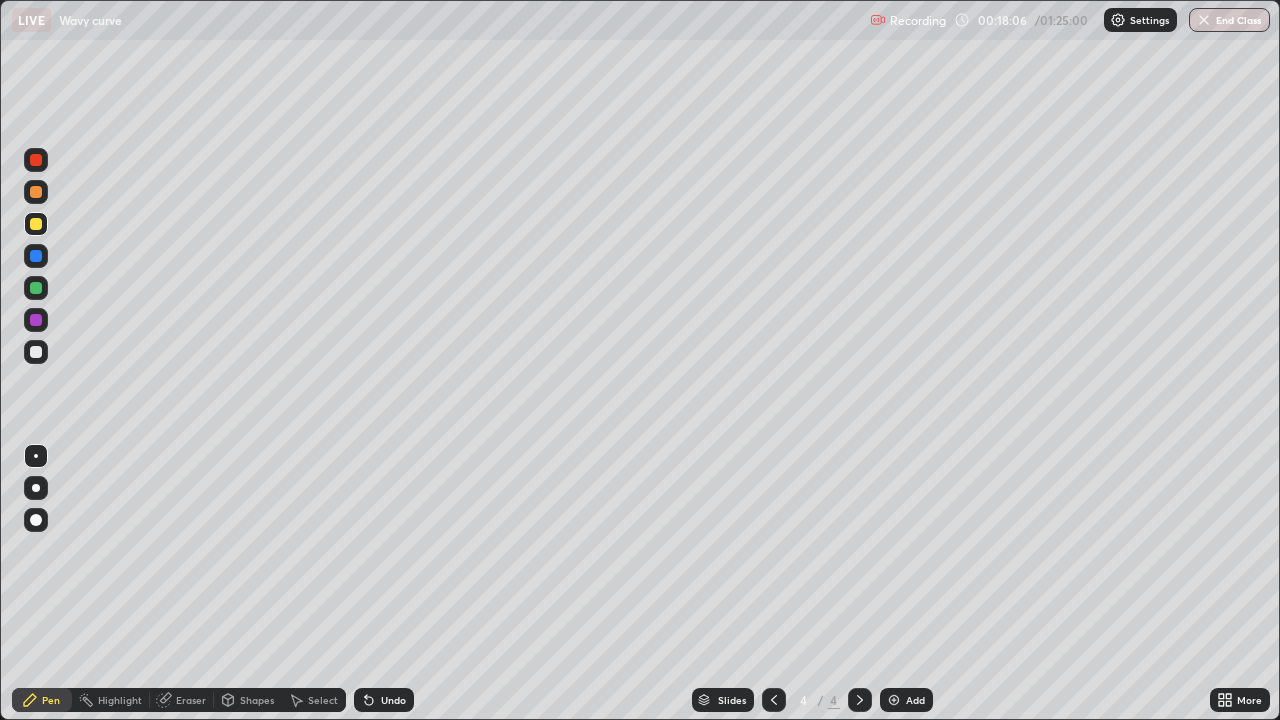 click on "Undo" at bounding box center [393, 700] 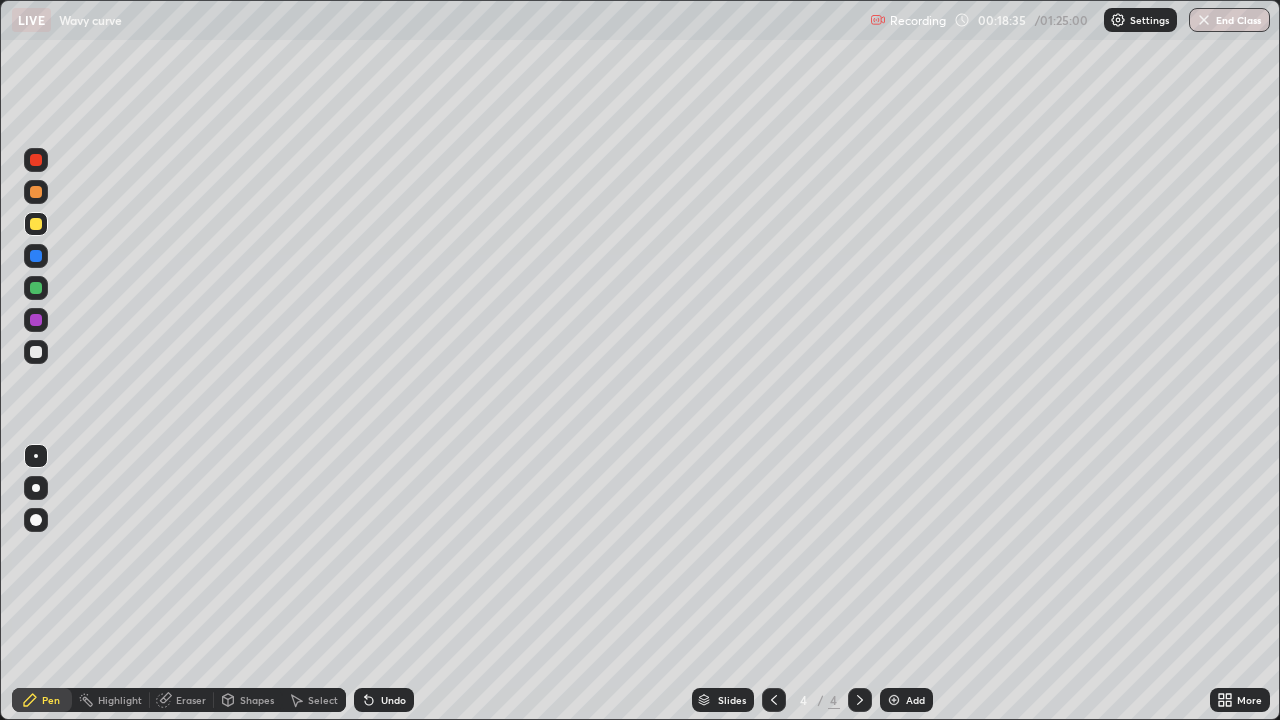 click at bounding box center [774, 700] 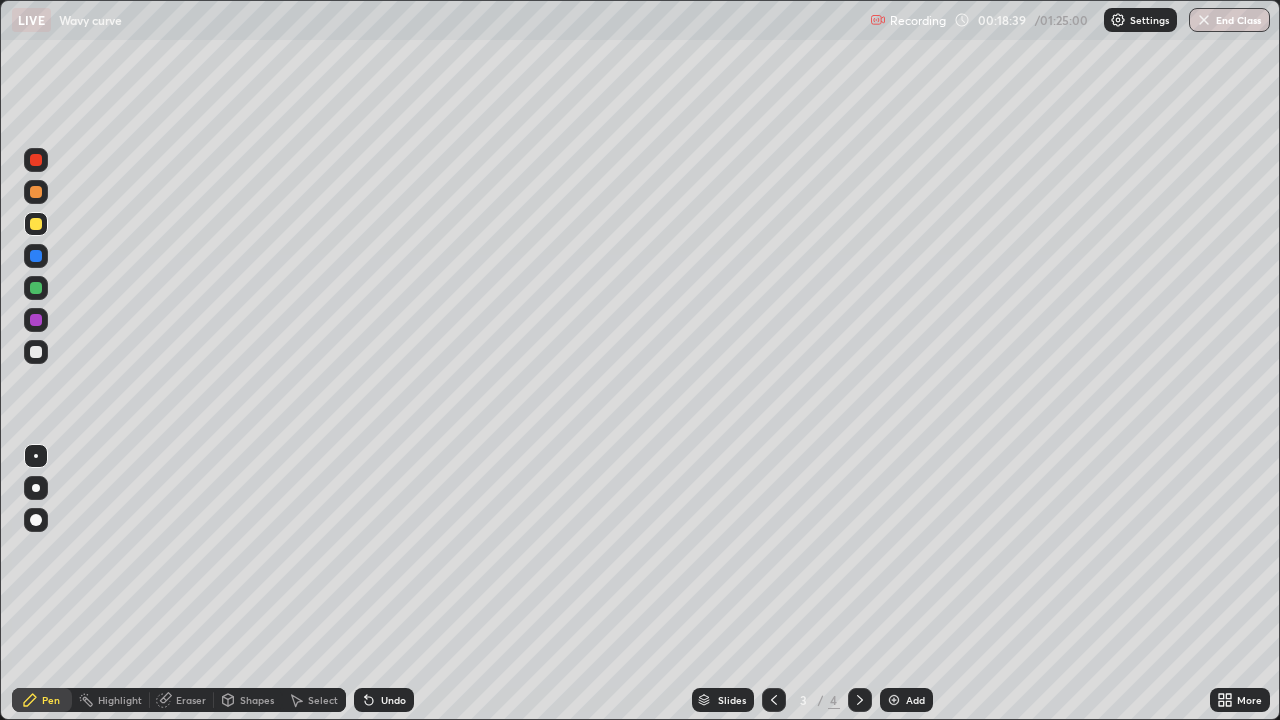click 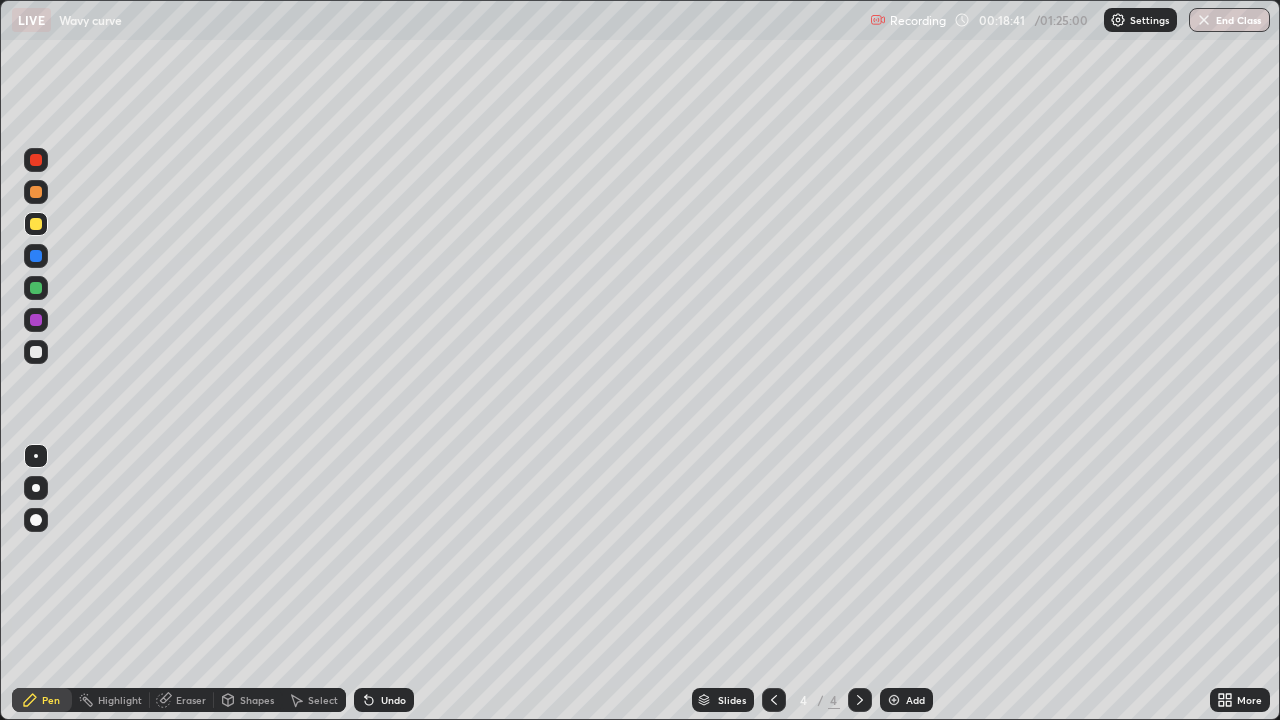 click on "Add" at bounding box center (906, 700) 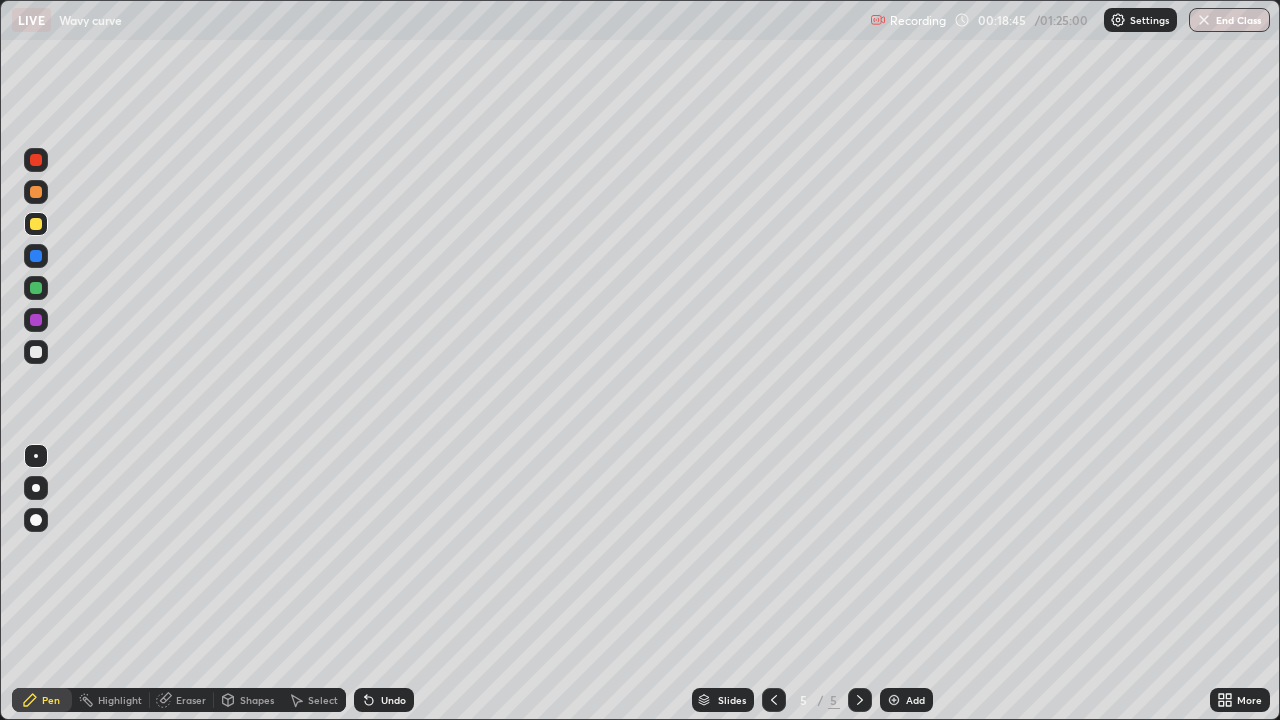 click at bounding box center (36, 352) 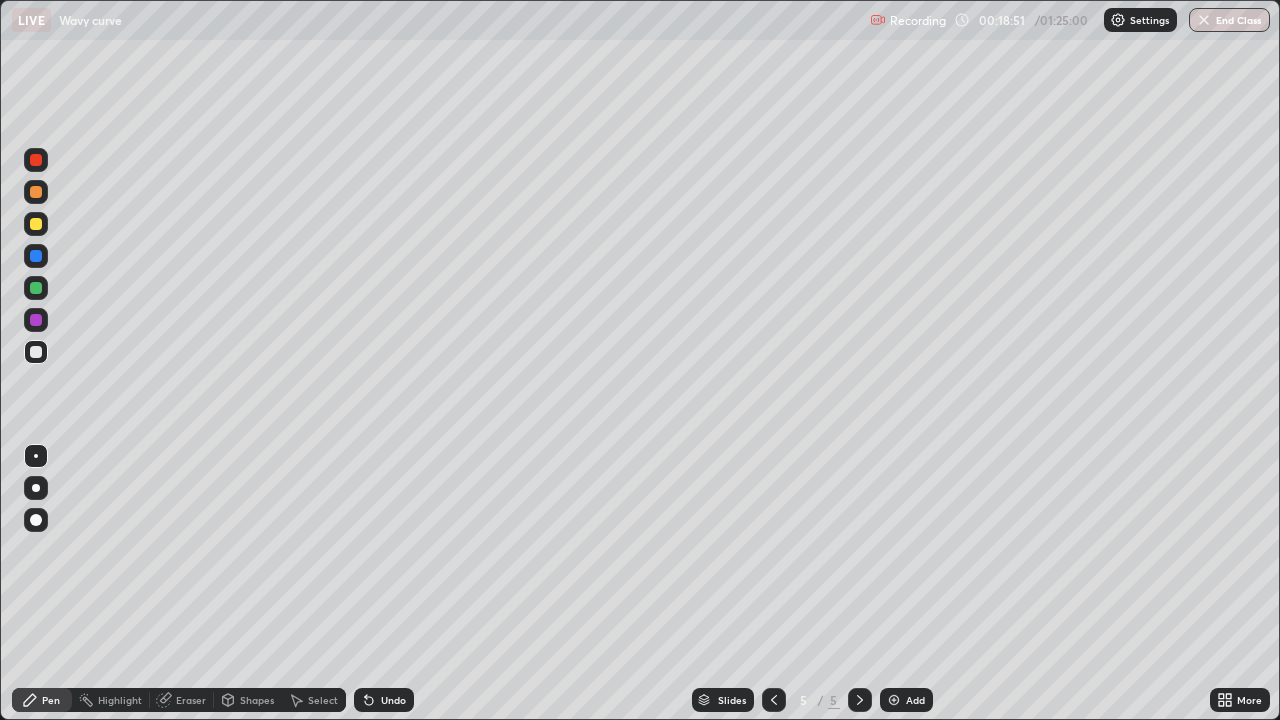 click 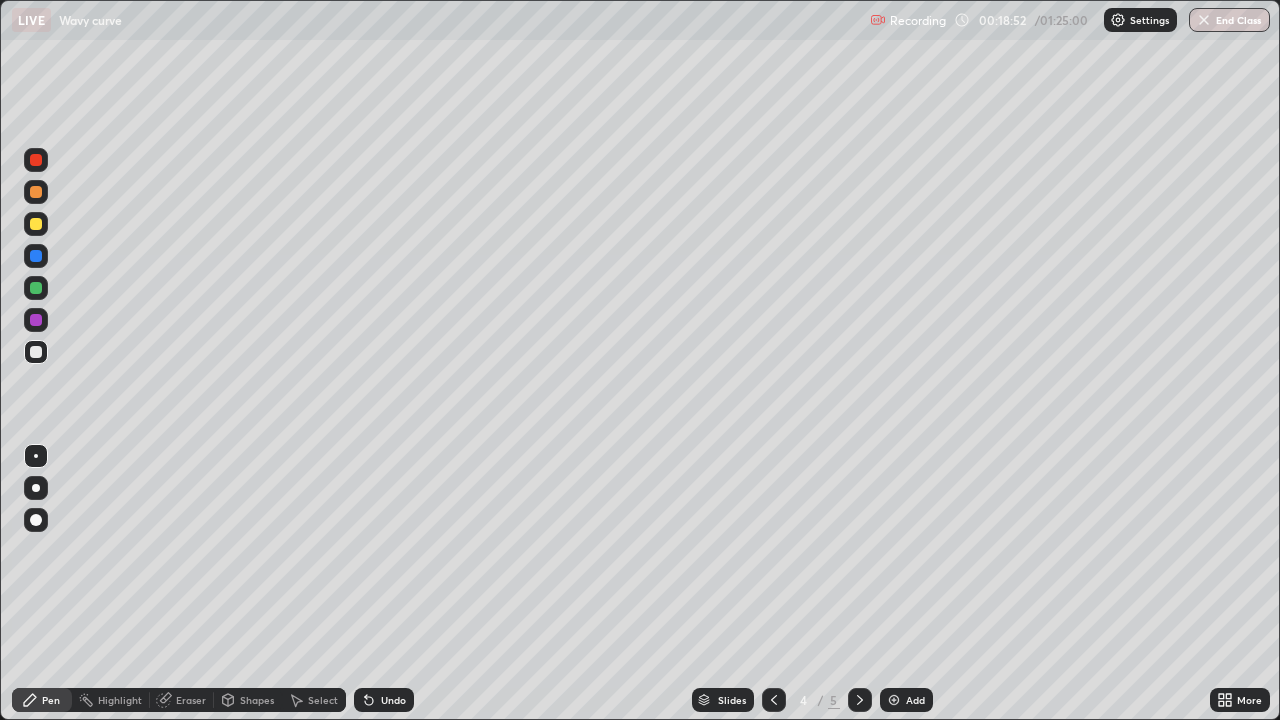 click 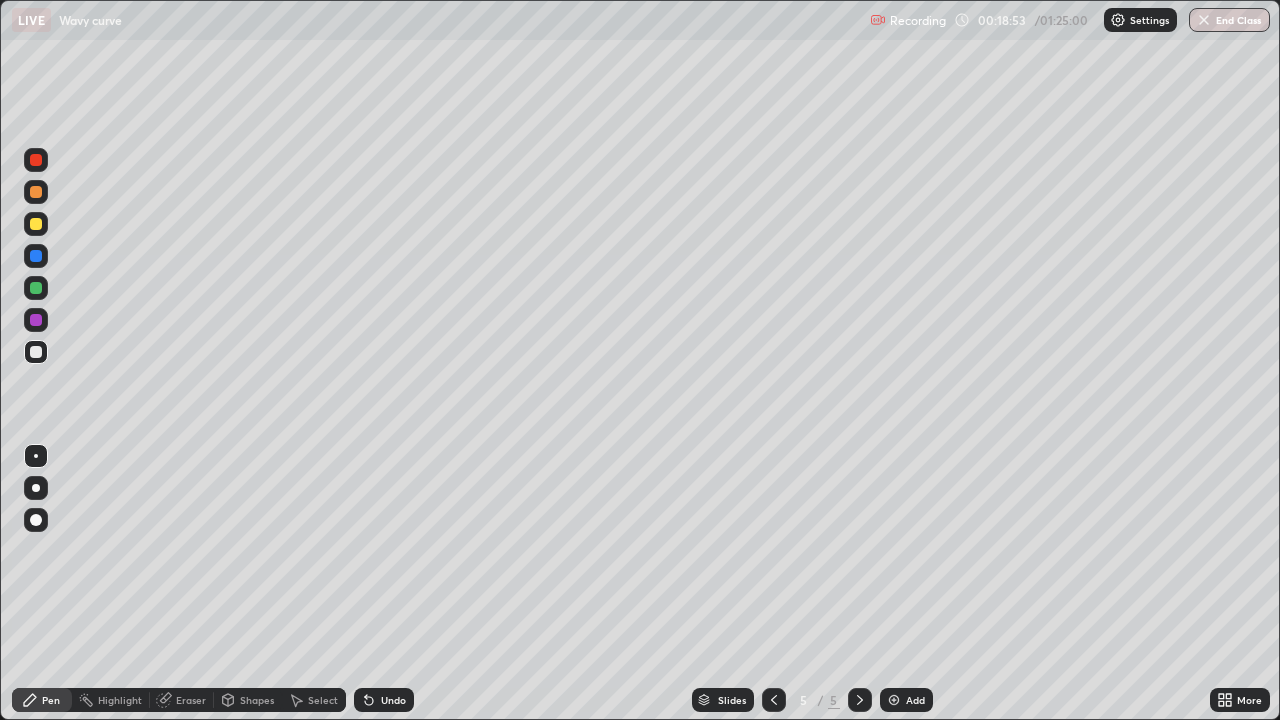 click 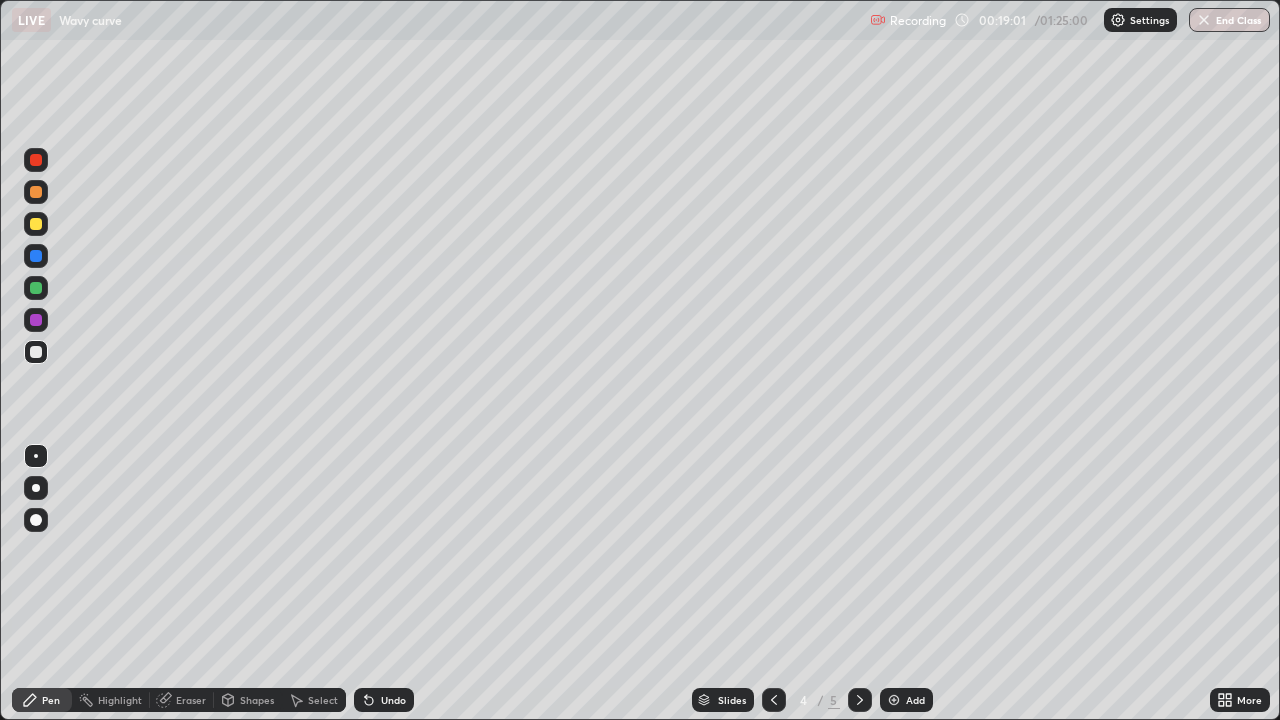 click 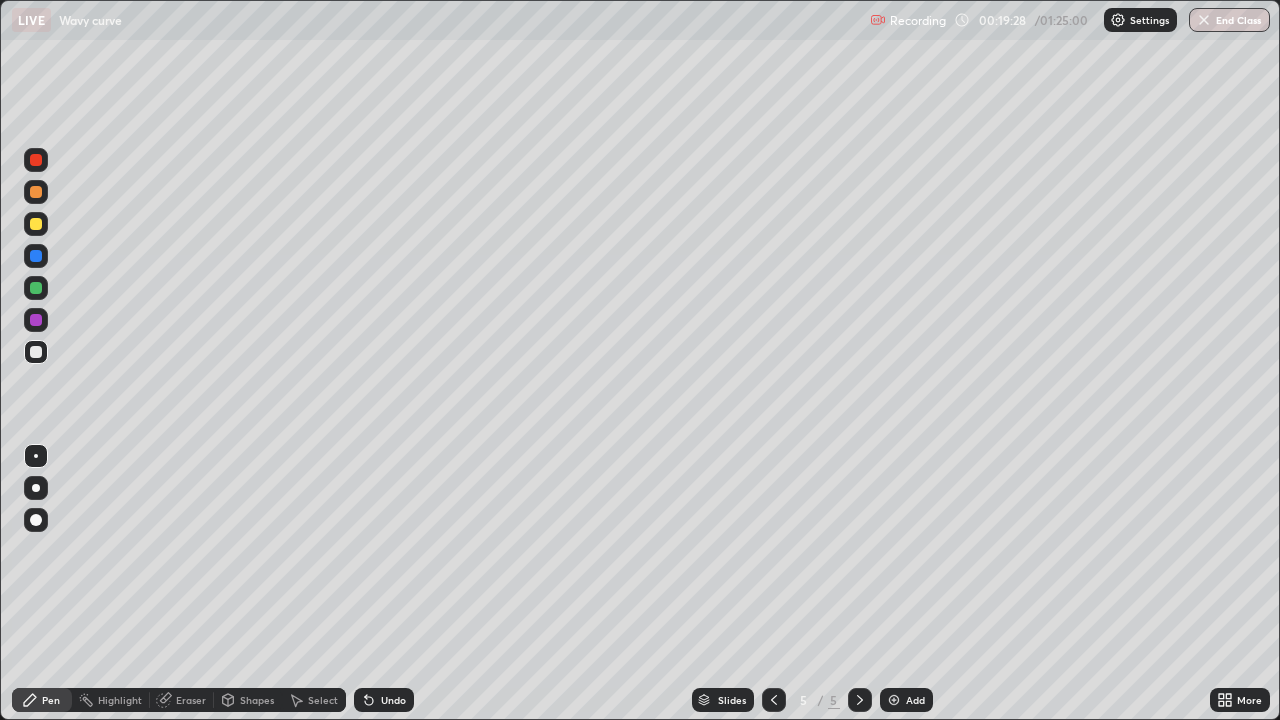 click 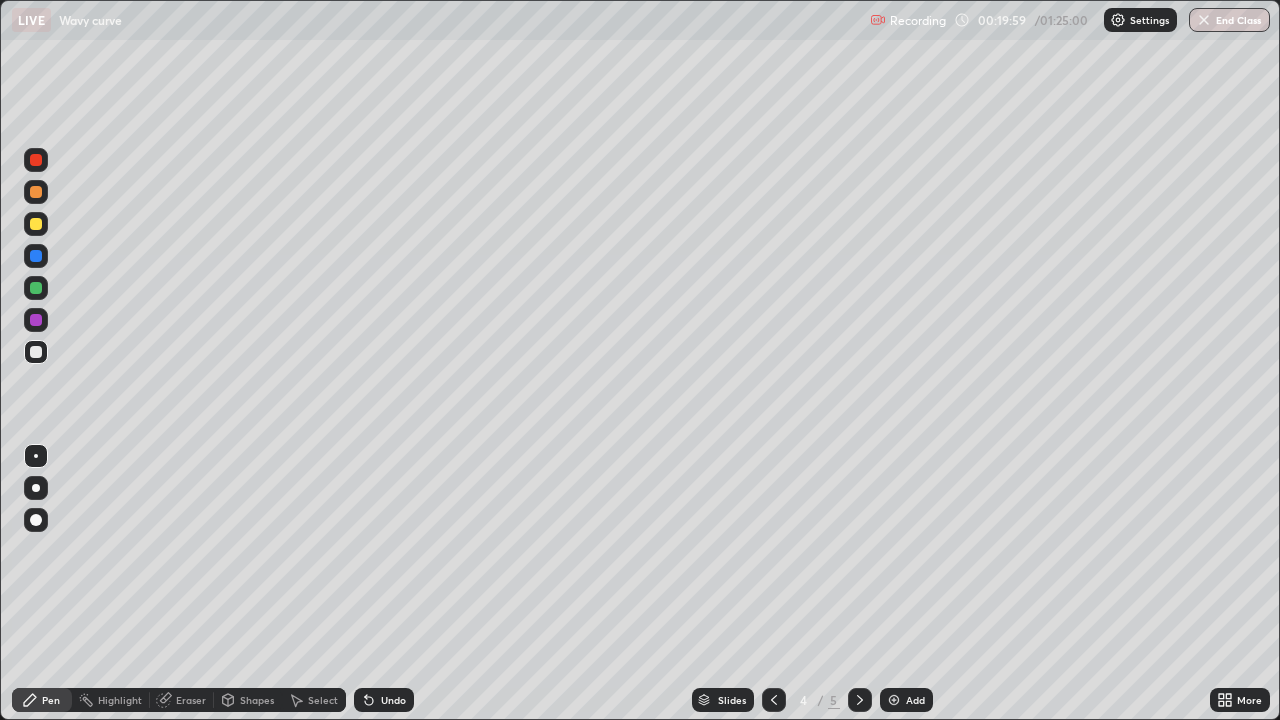 click 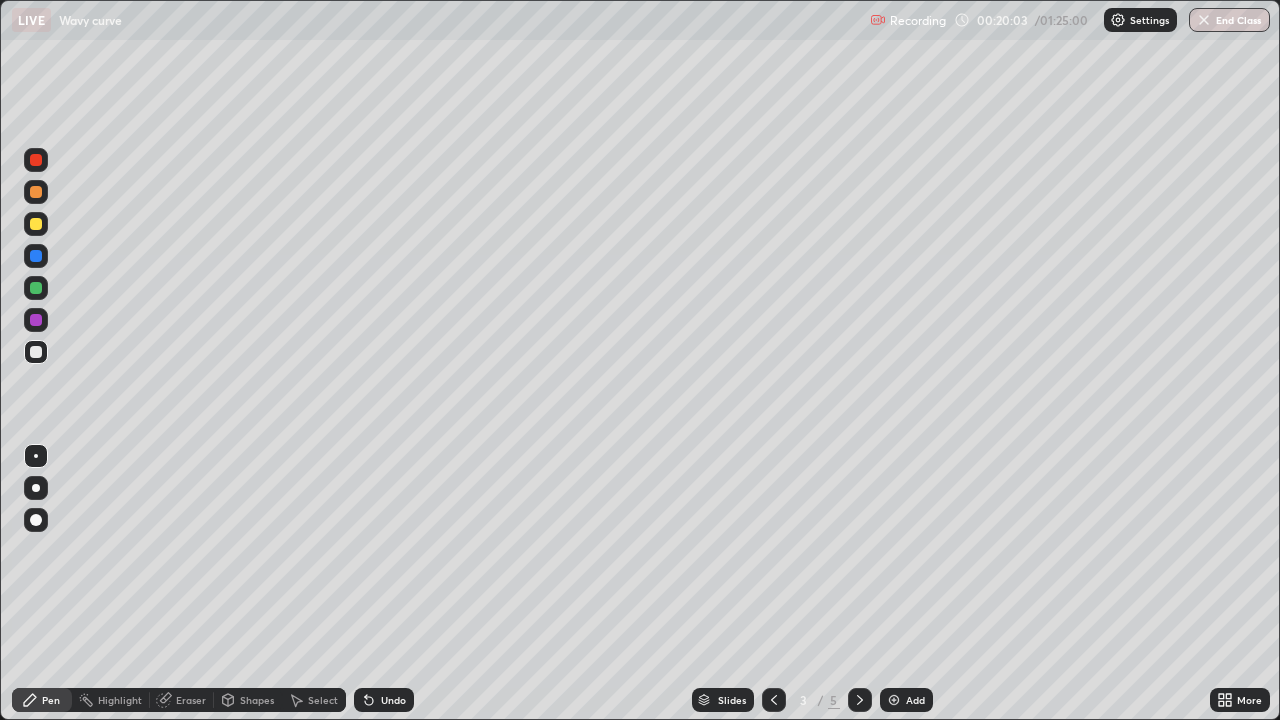 click 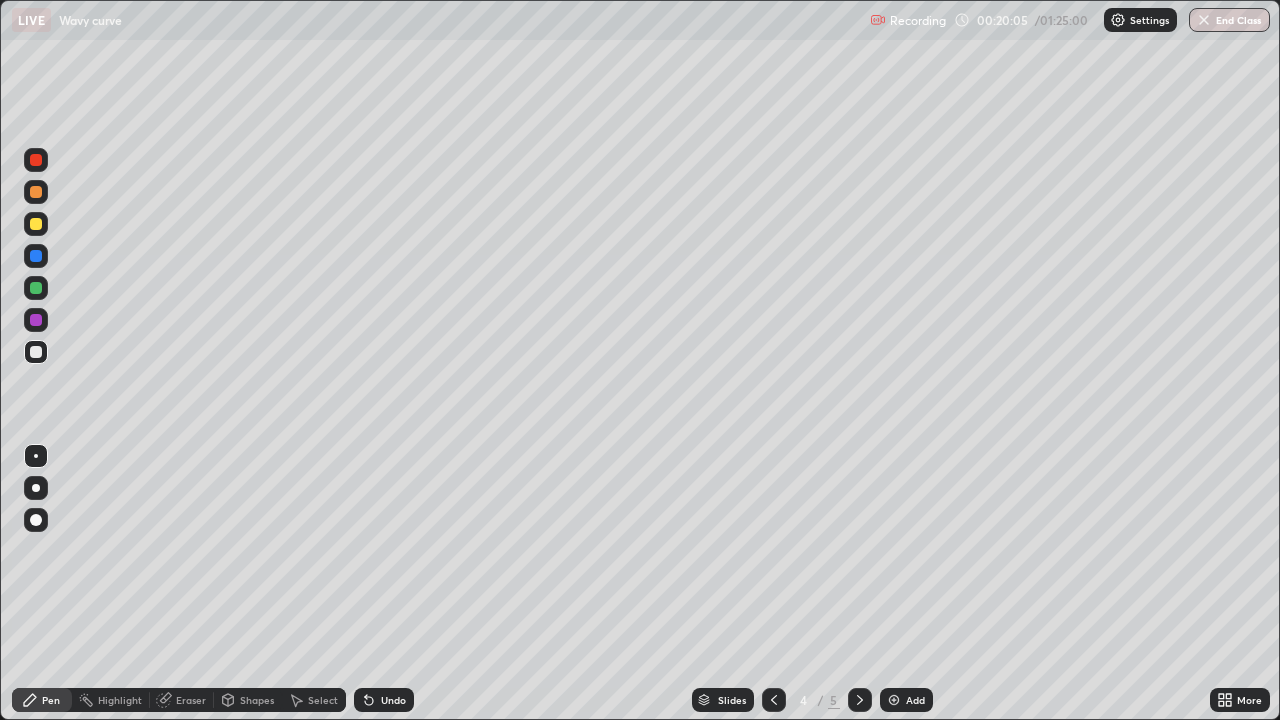click on "Eraser" at bounding box center (191, 700) 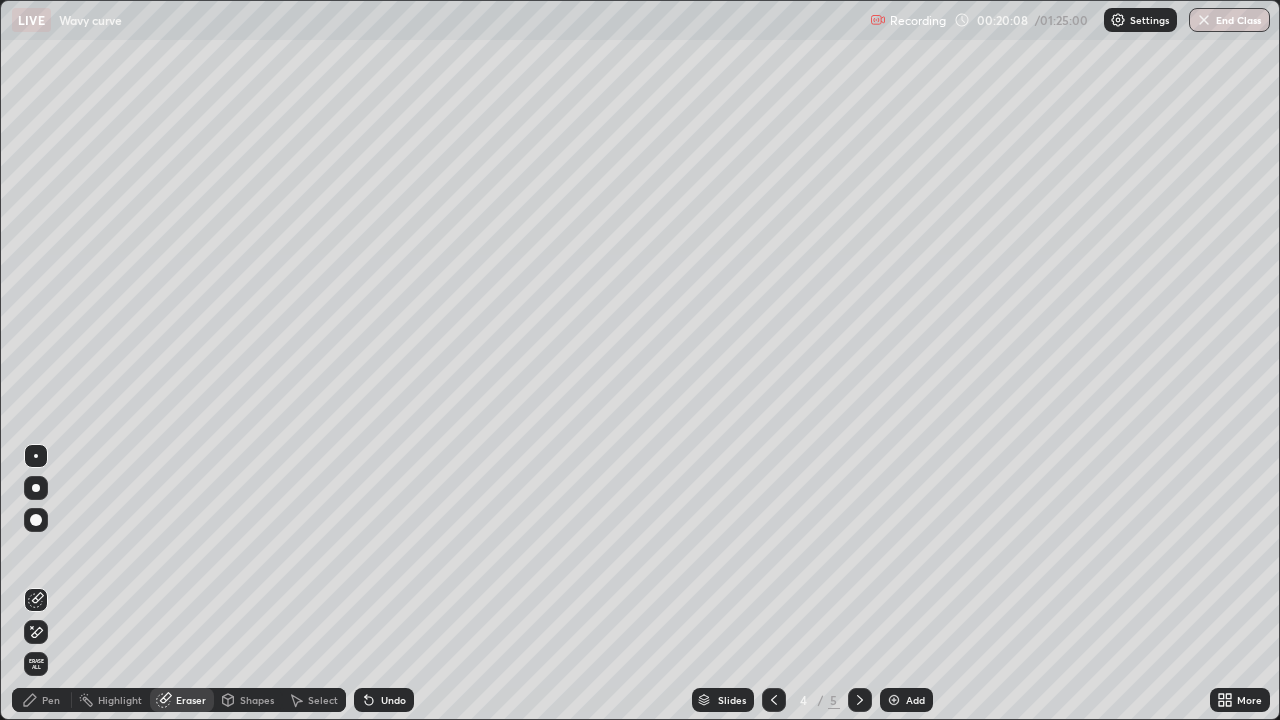 click on "Pen" at bounding box center [51, 700] 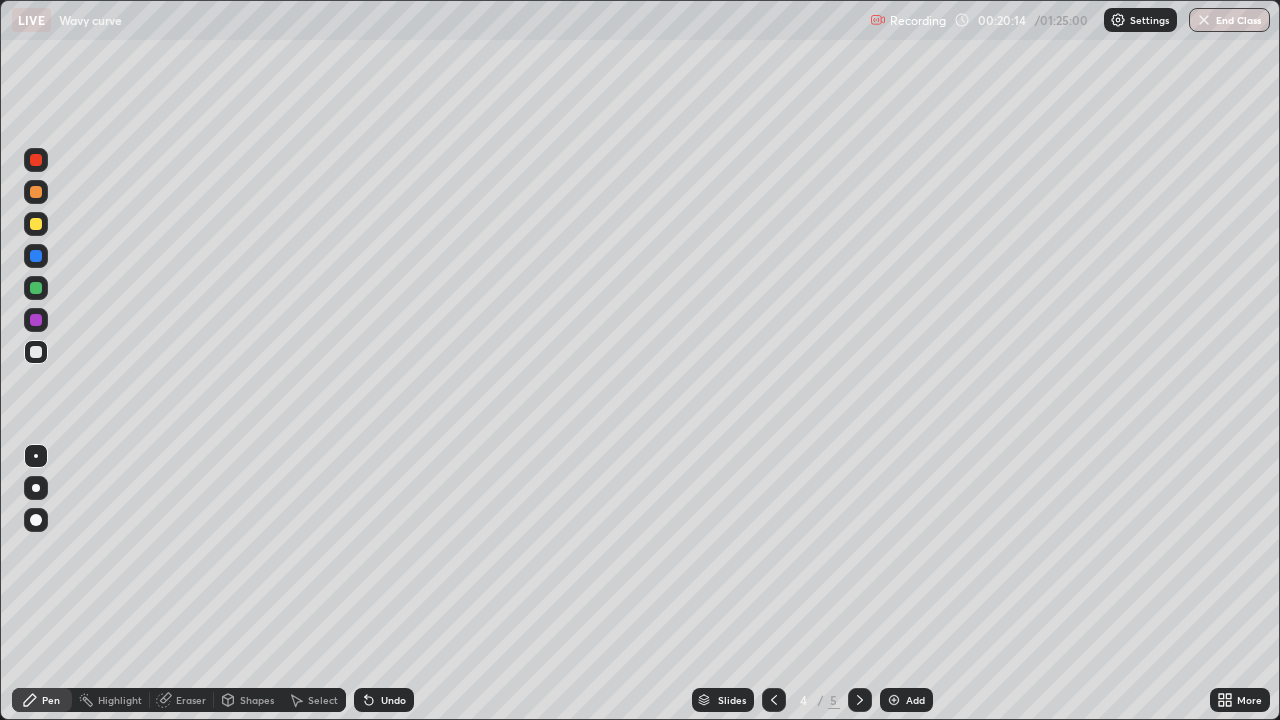 click 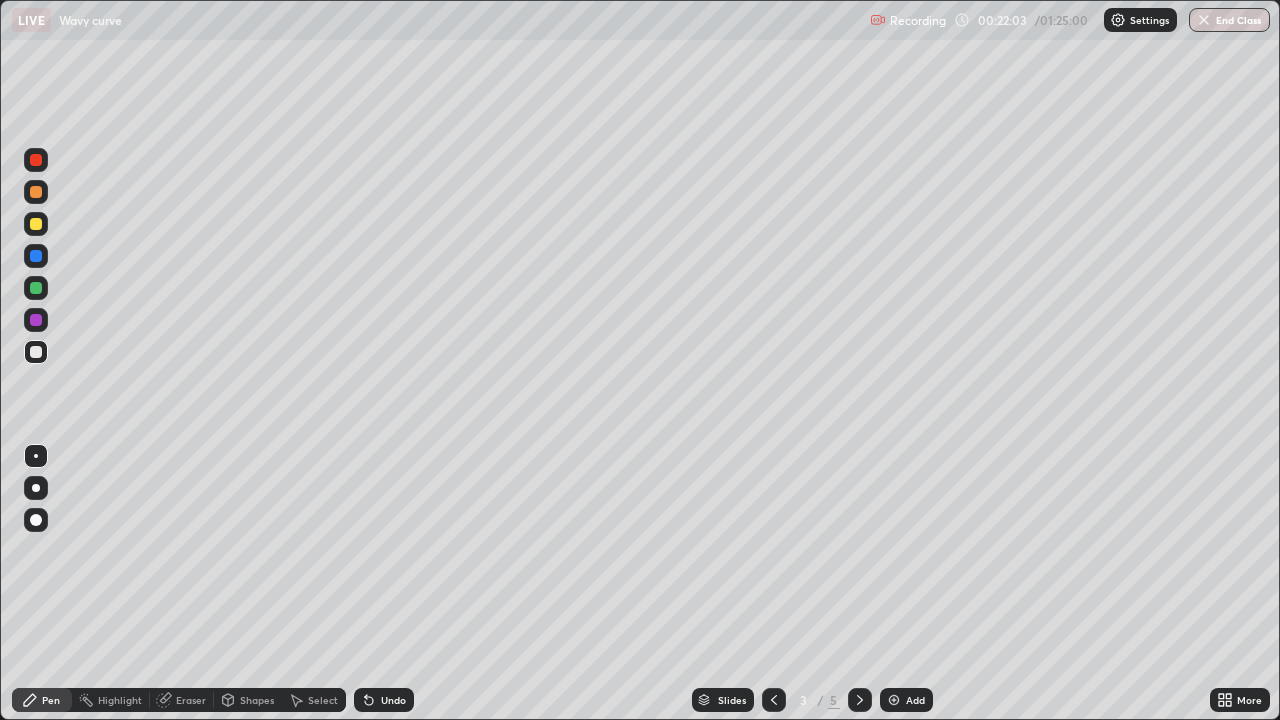 click 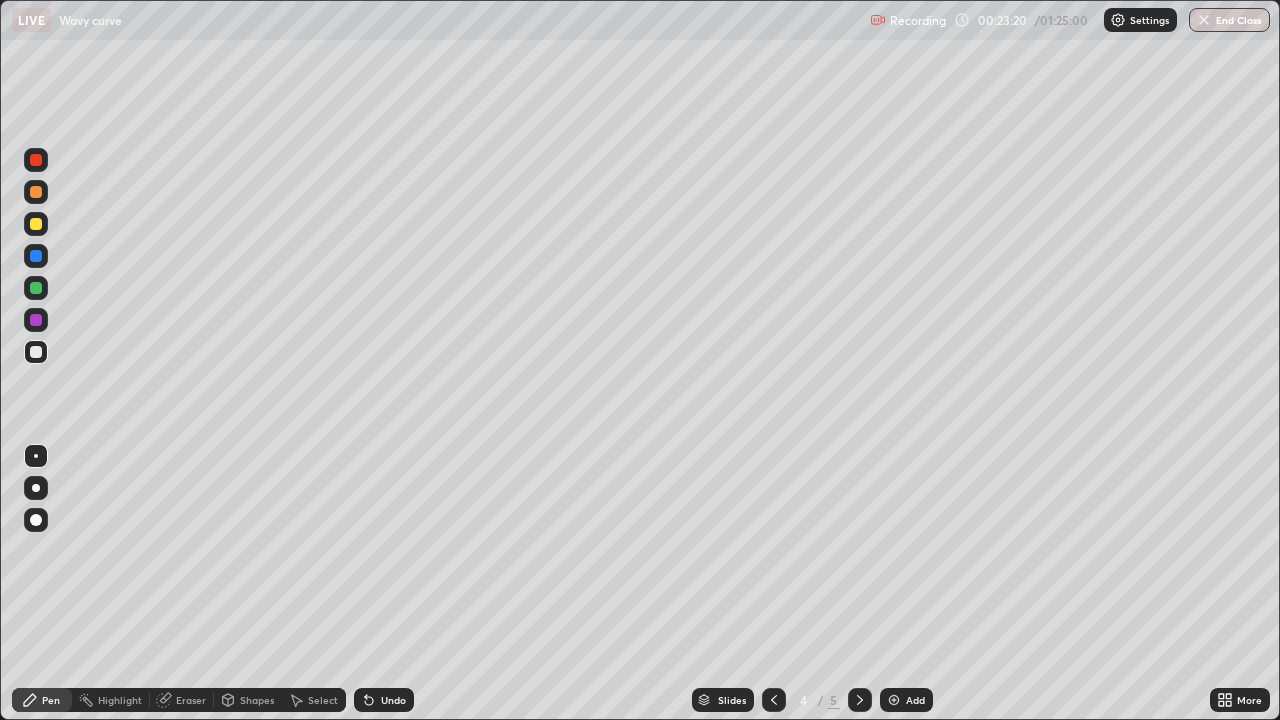 click at bounding box center (36, 352) 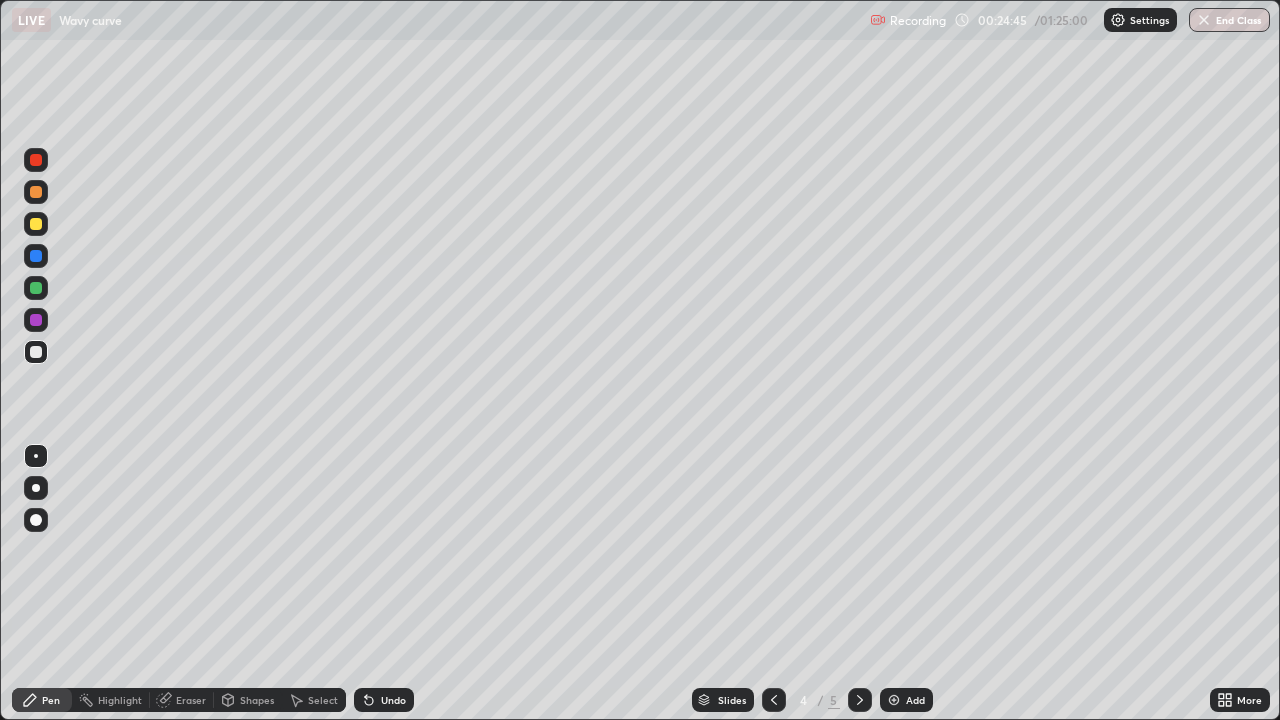 click 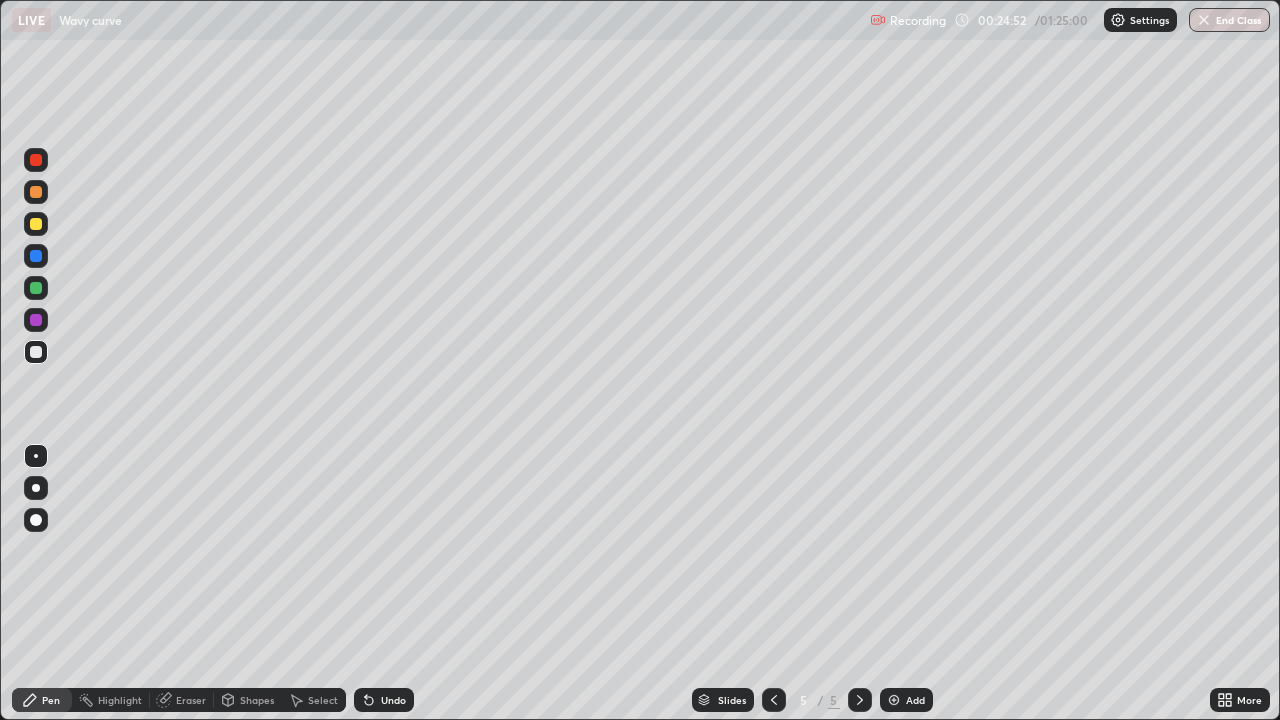 click at bounding box center [36, 288] 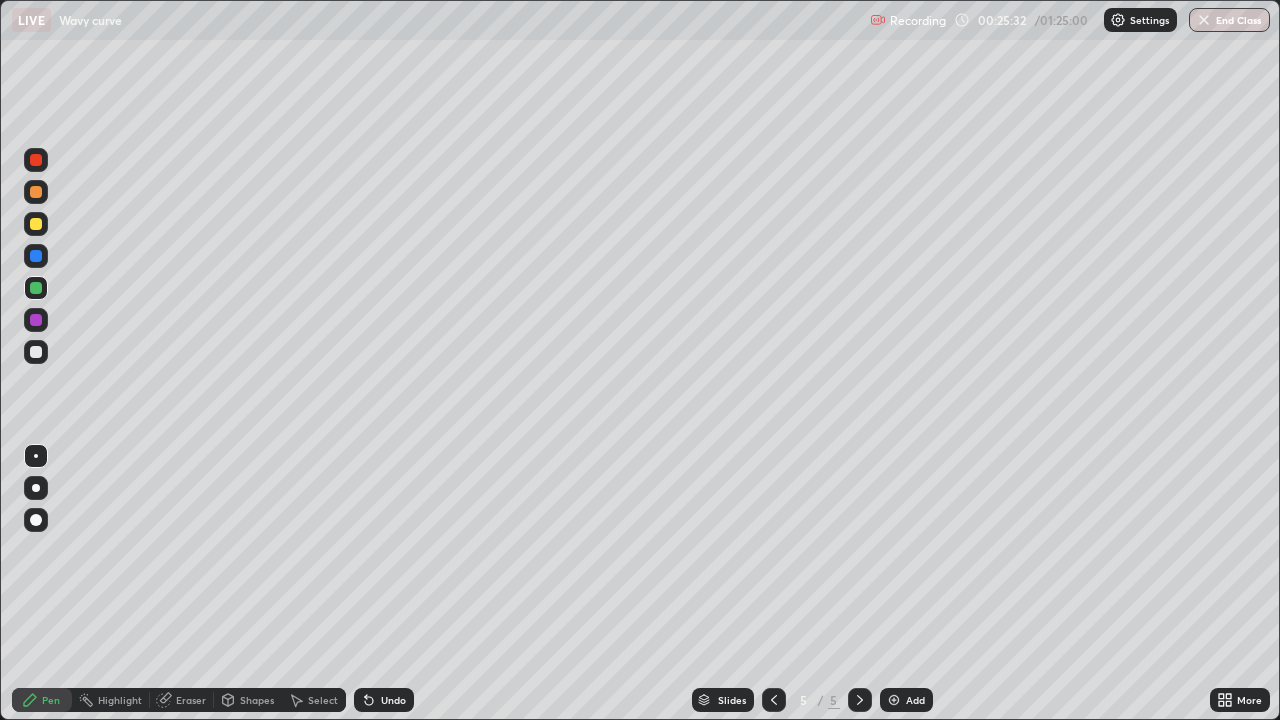 click 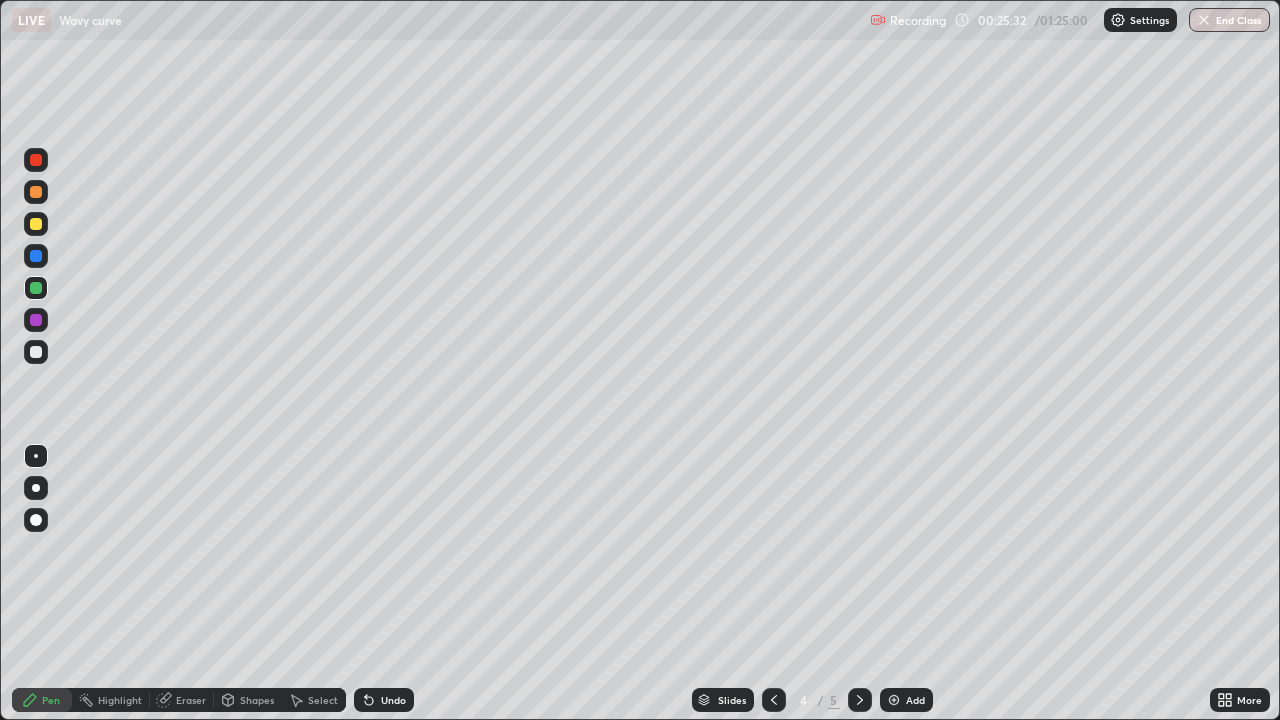 click 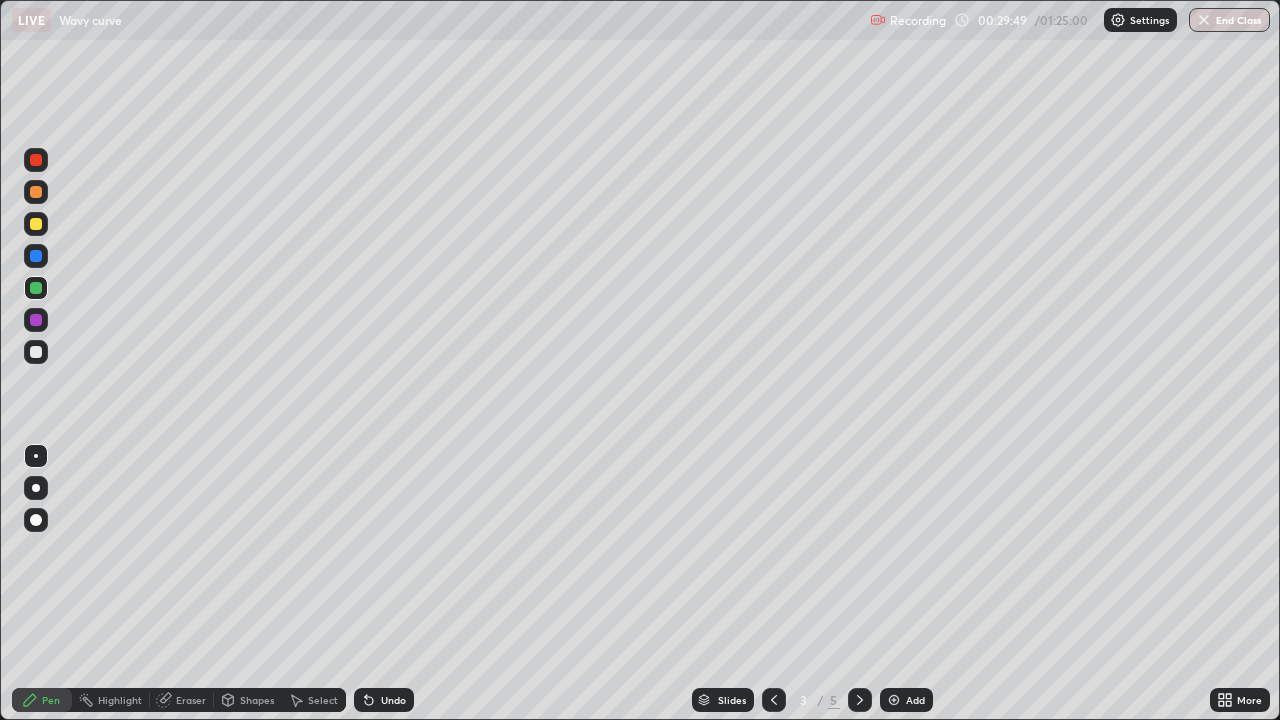 click 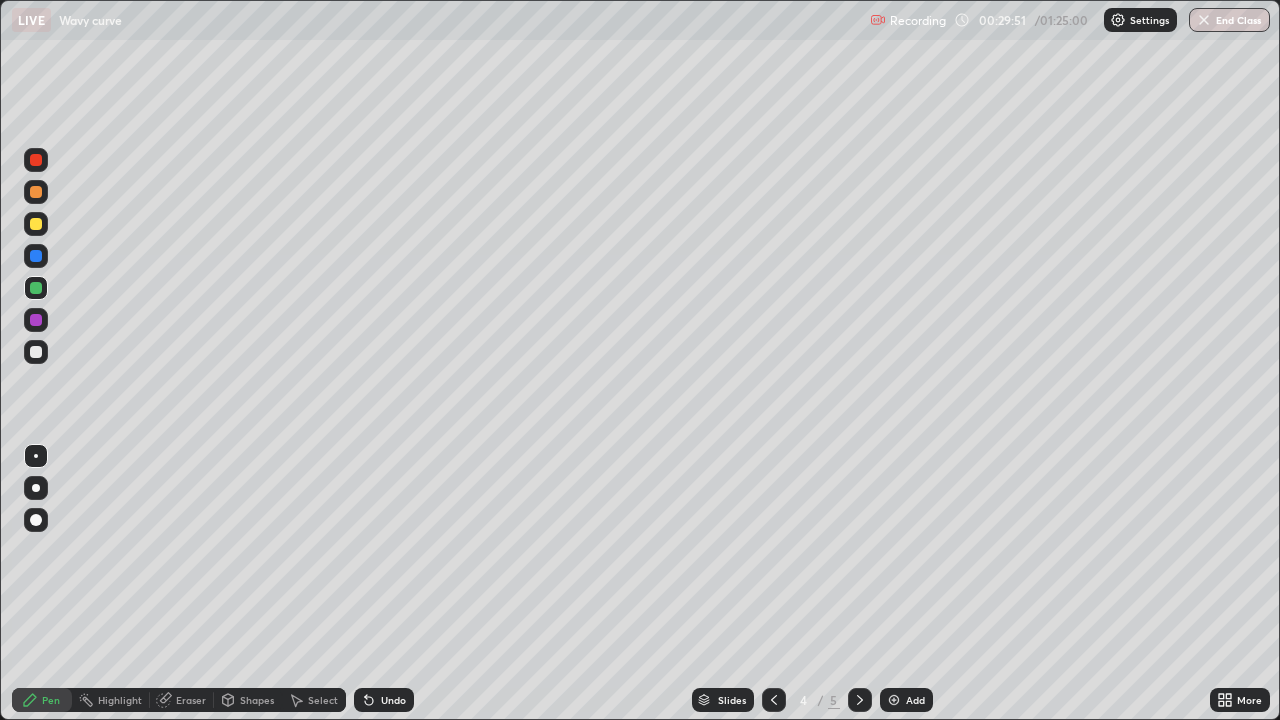 click 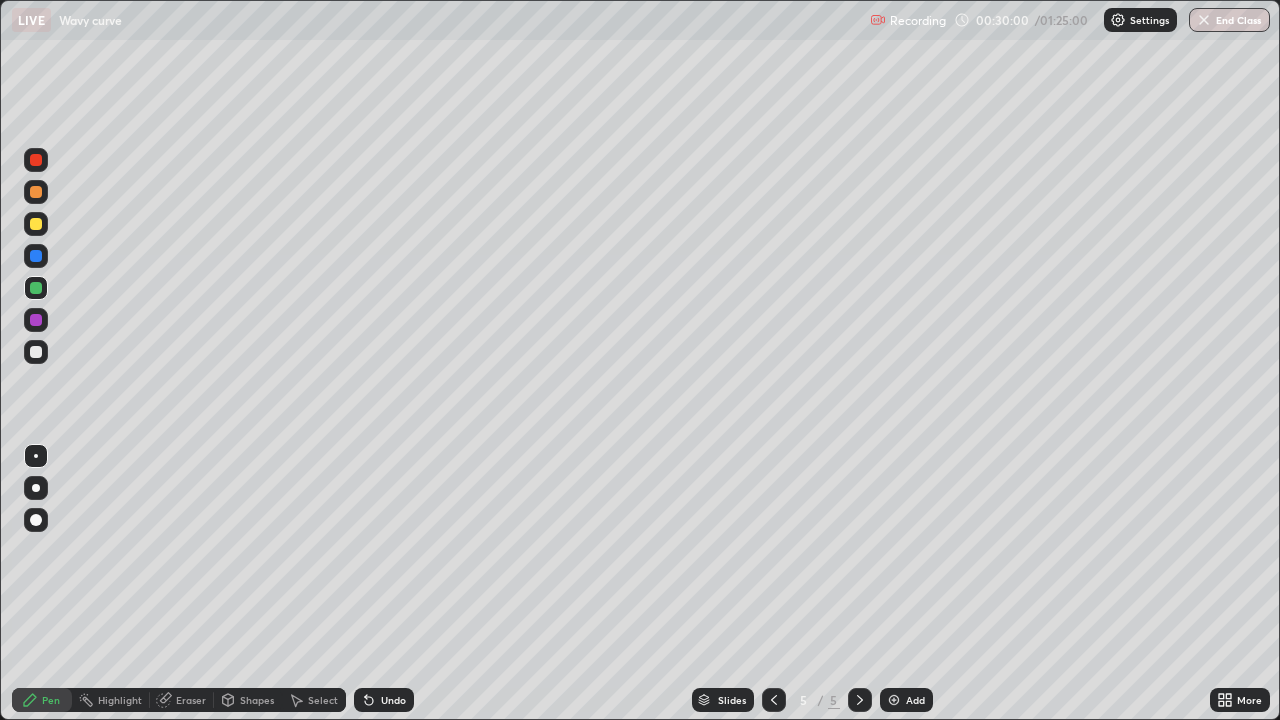 click 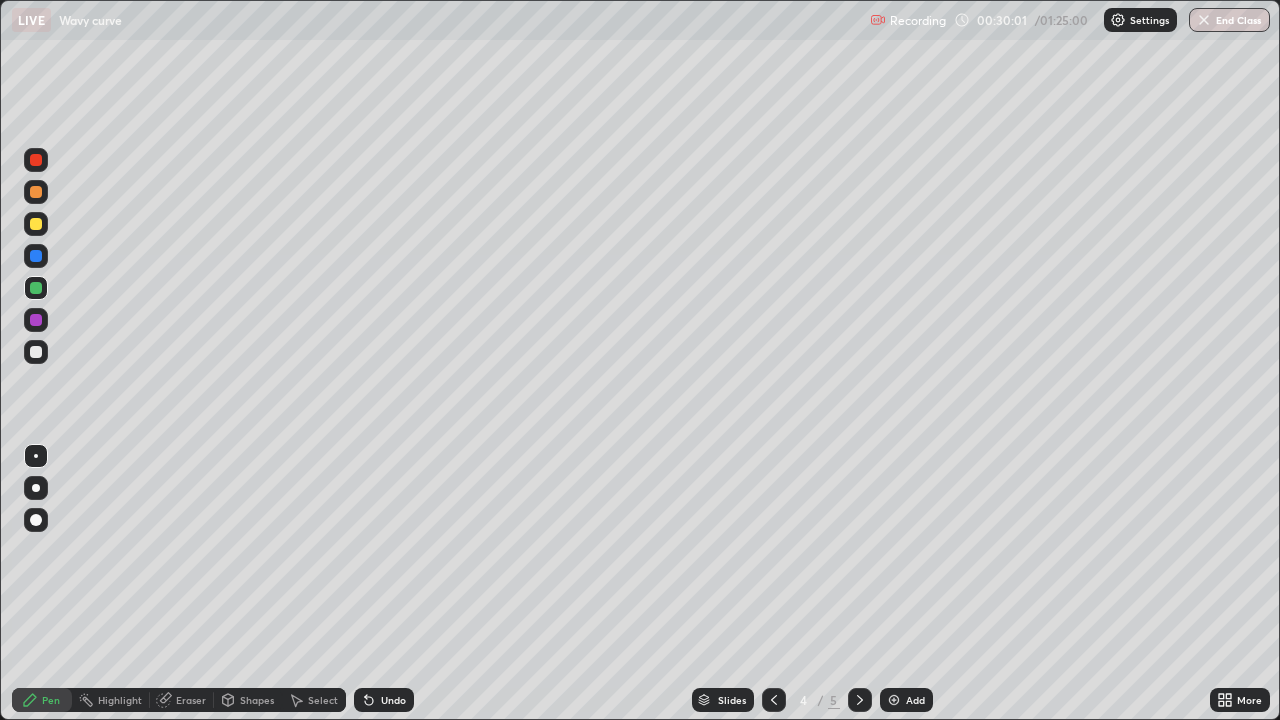 click 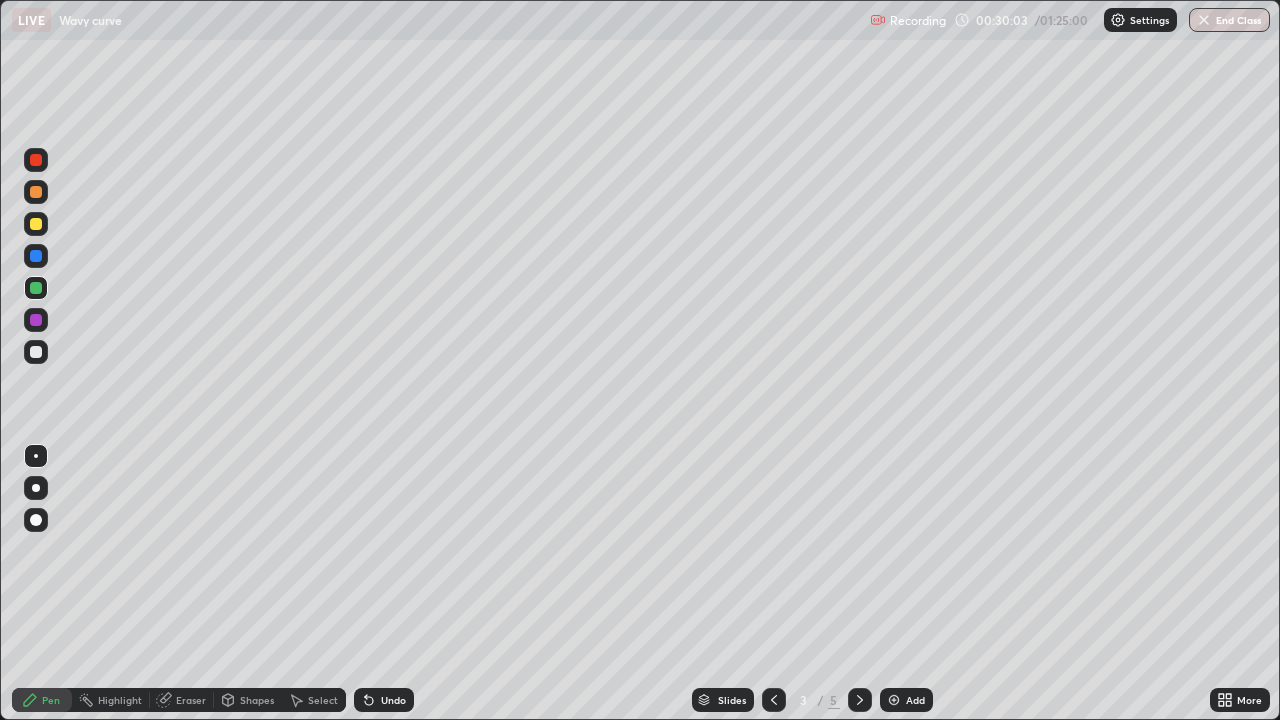 click 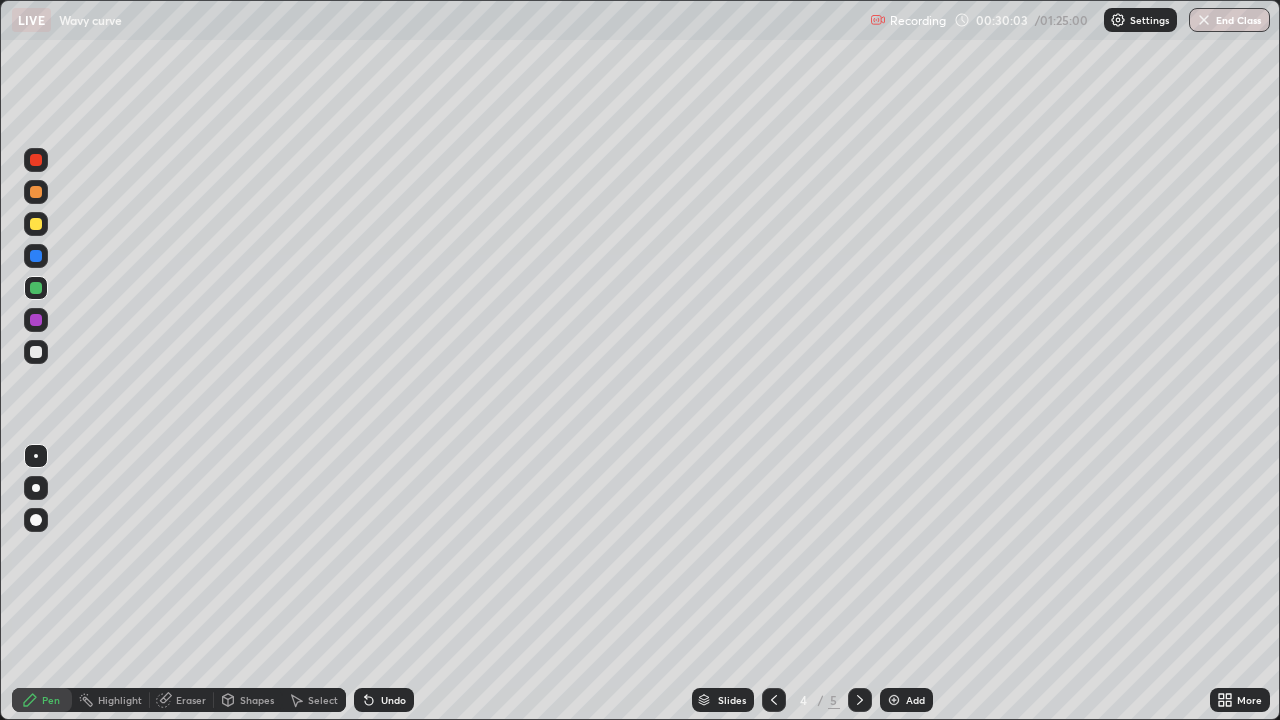 click 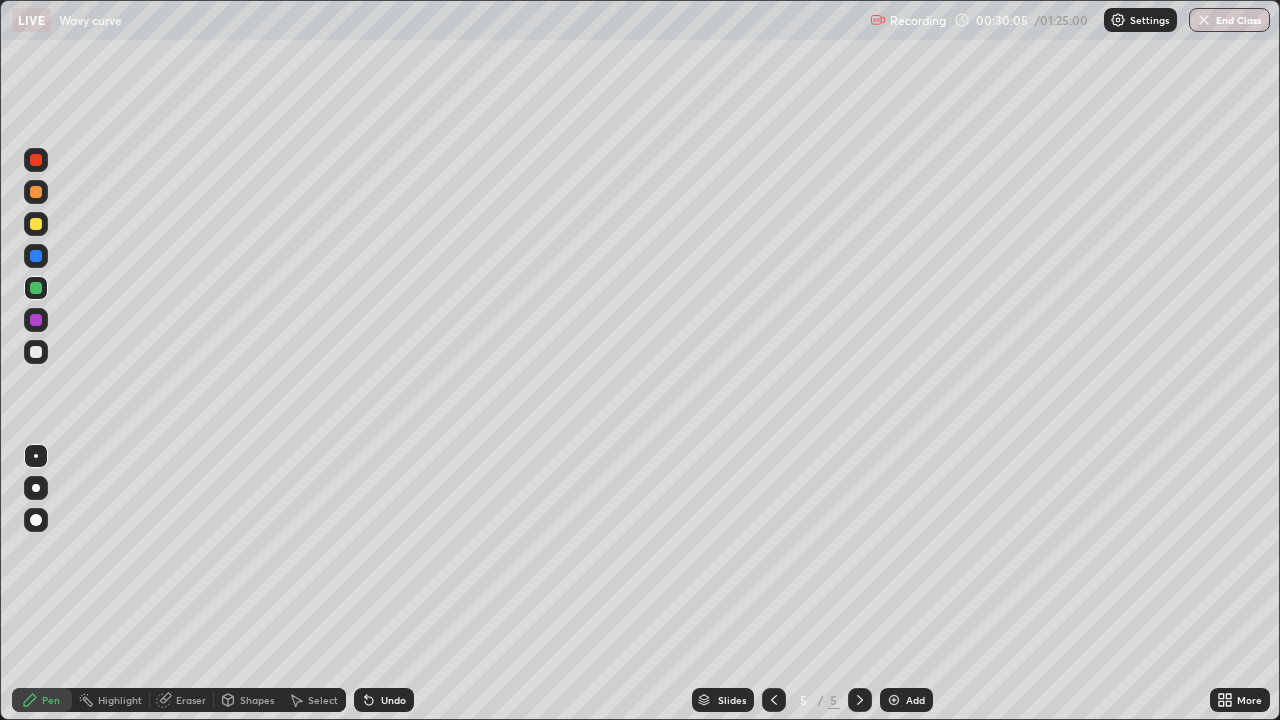 click on "Eraser" at bounding box center [191, 700] 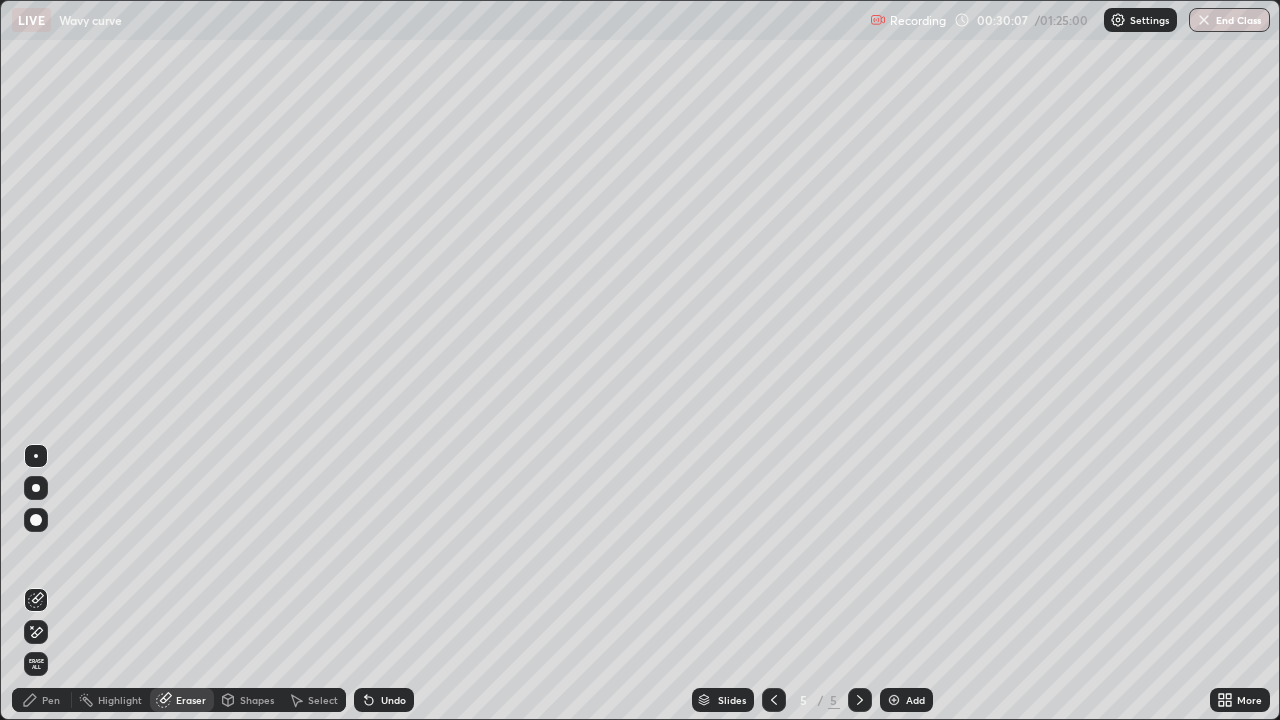 click on "Pen" at bounding box center [42, 700] 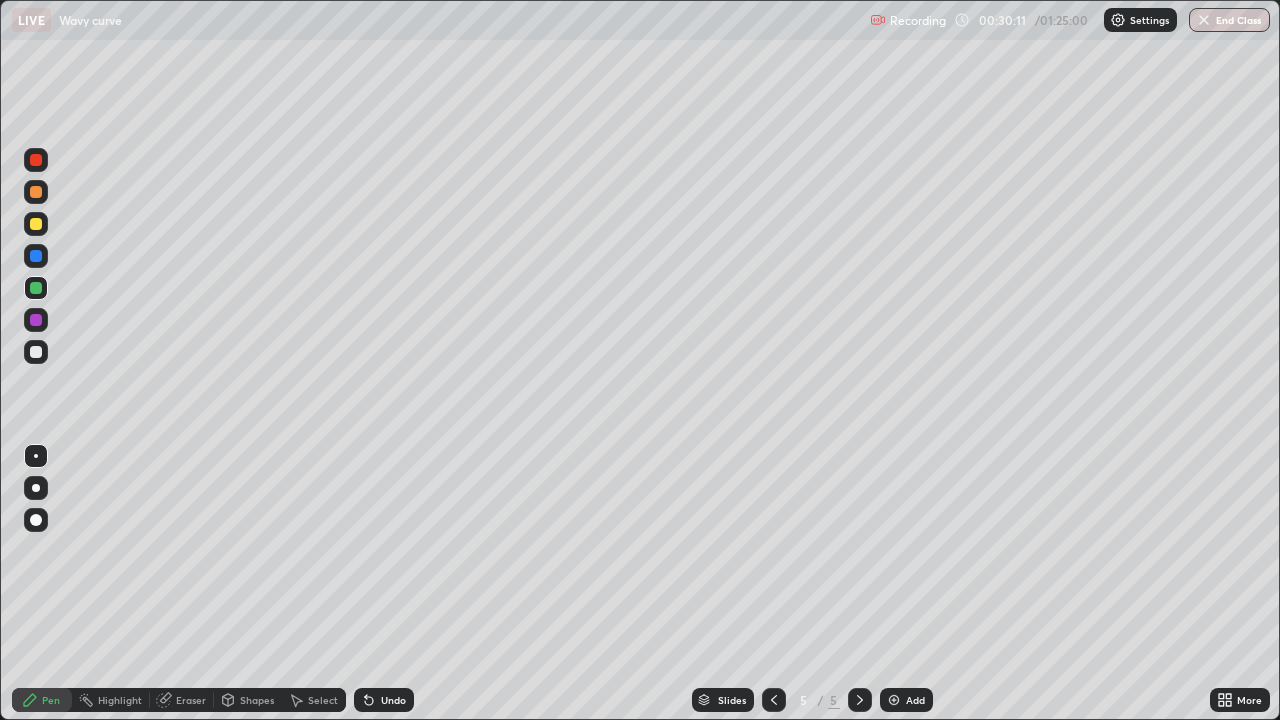 click 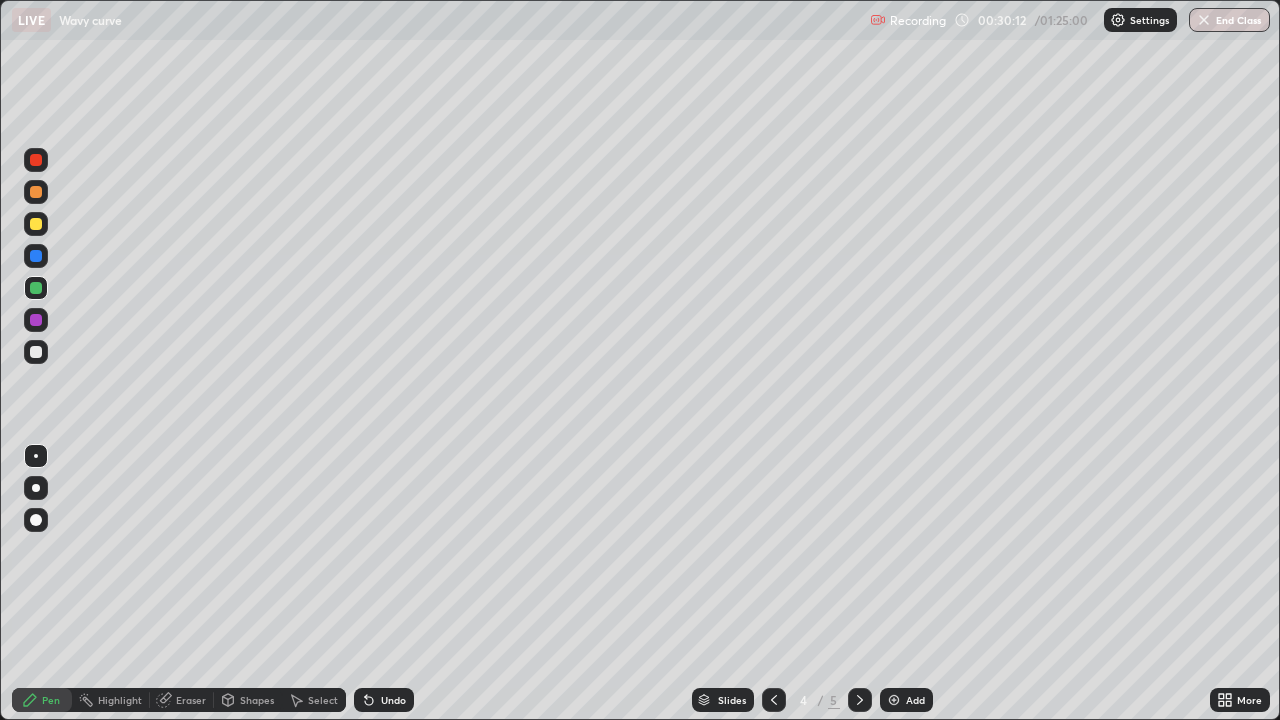 click 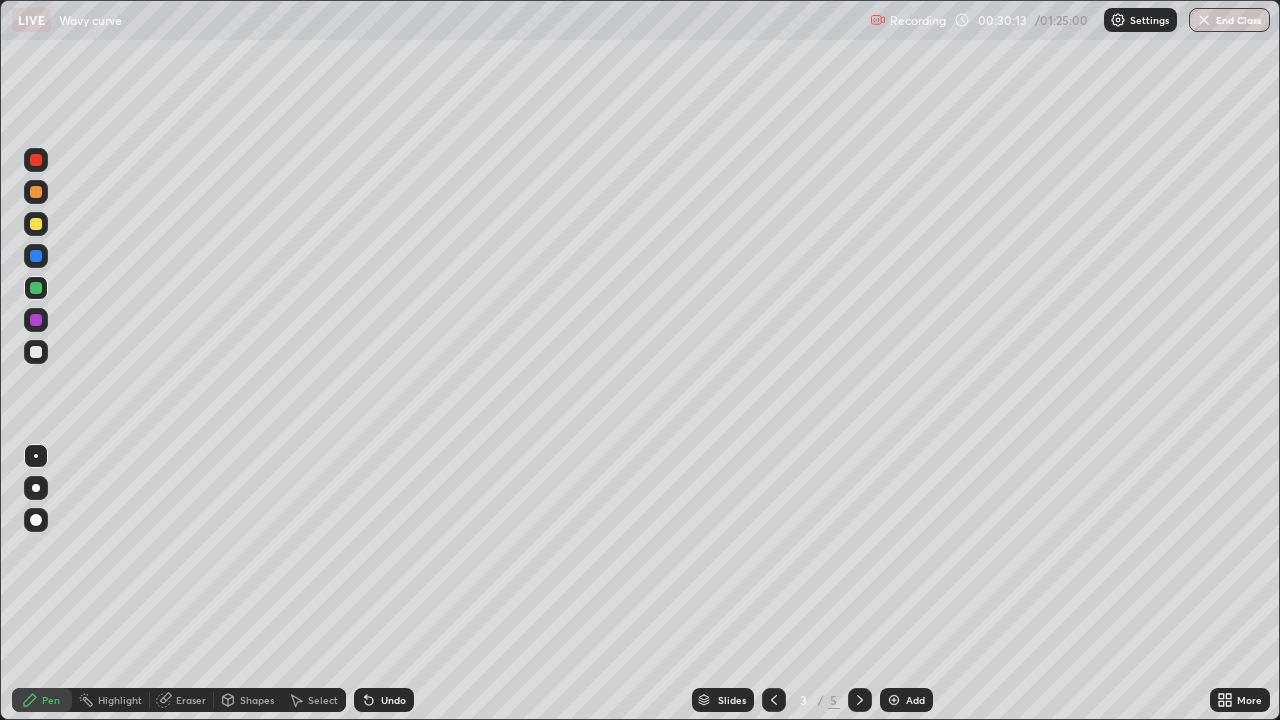 click 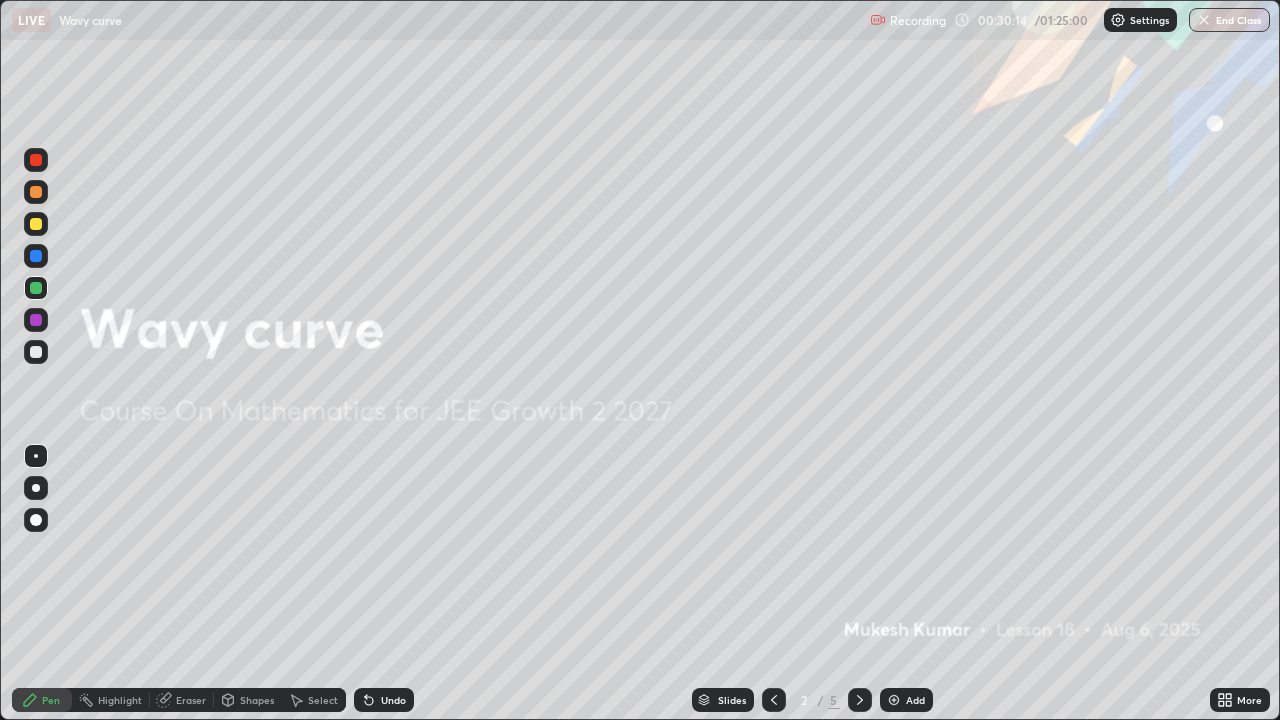 click 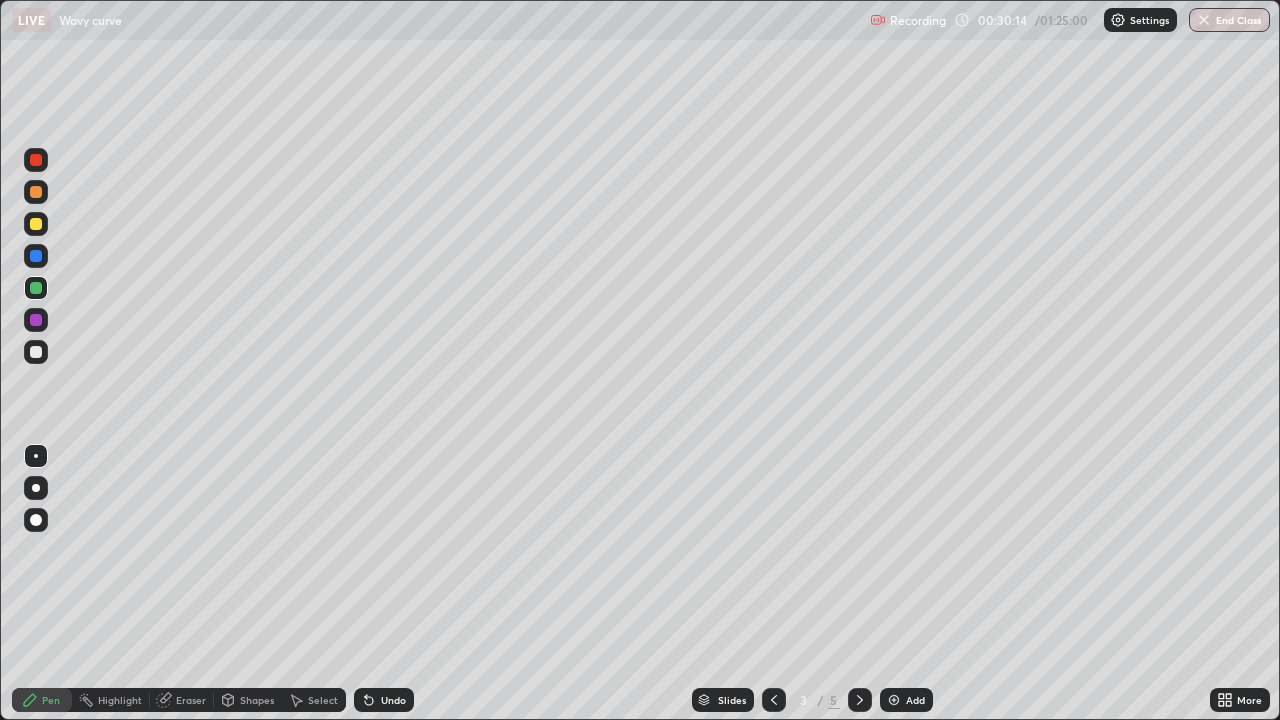 click 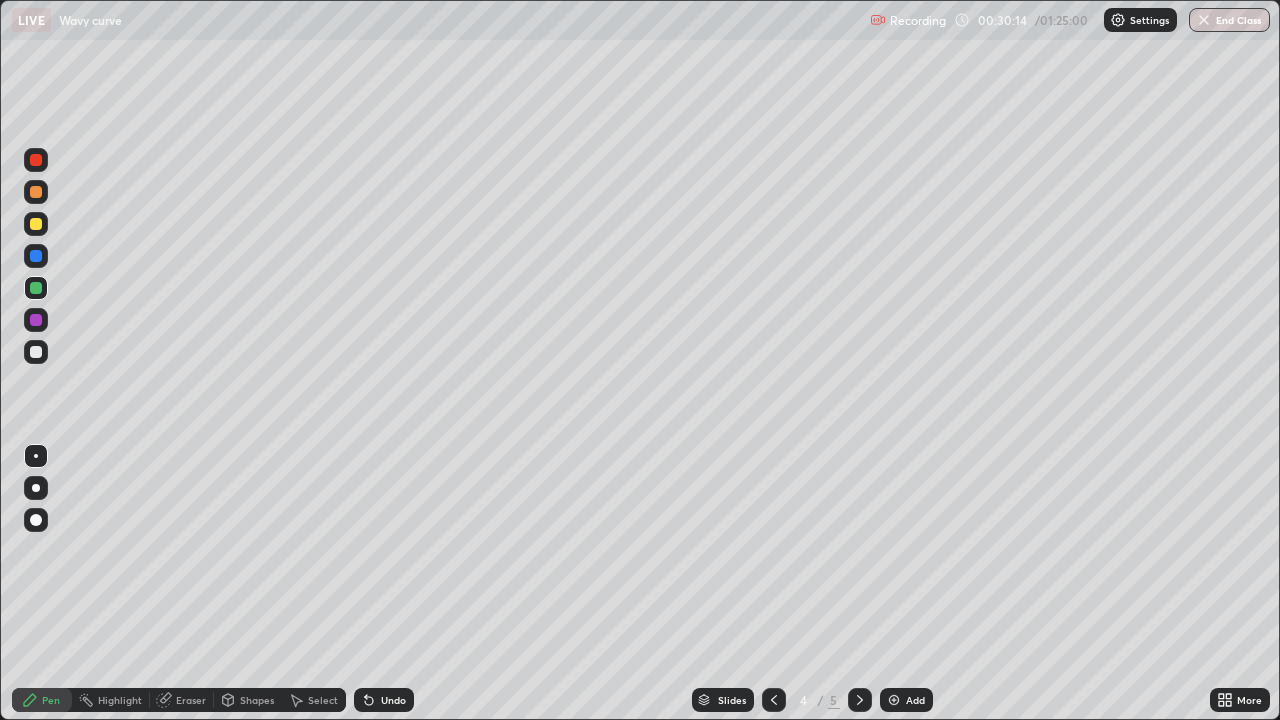 click 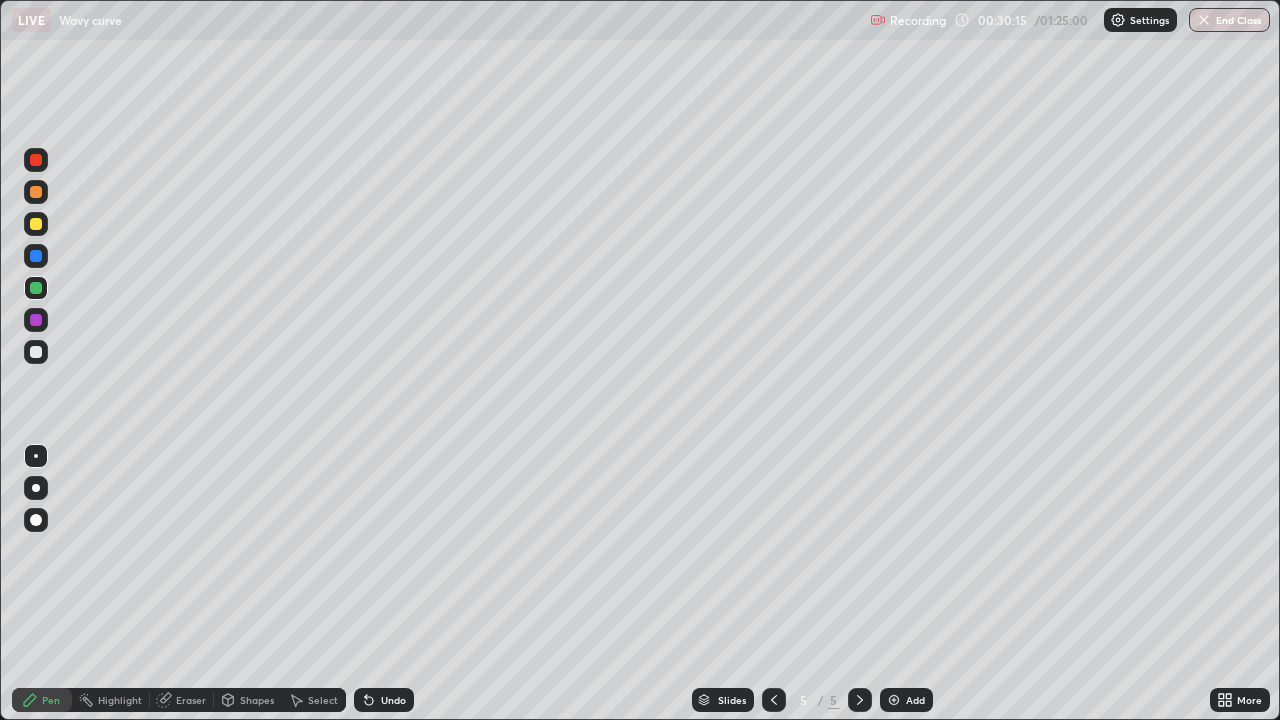 click 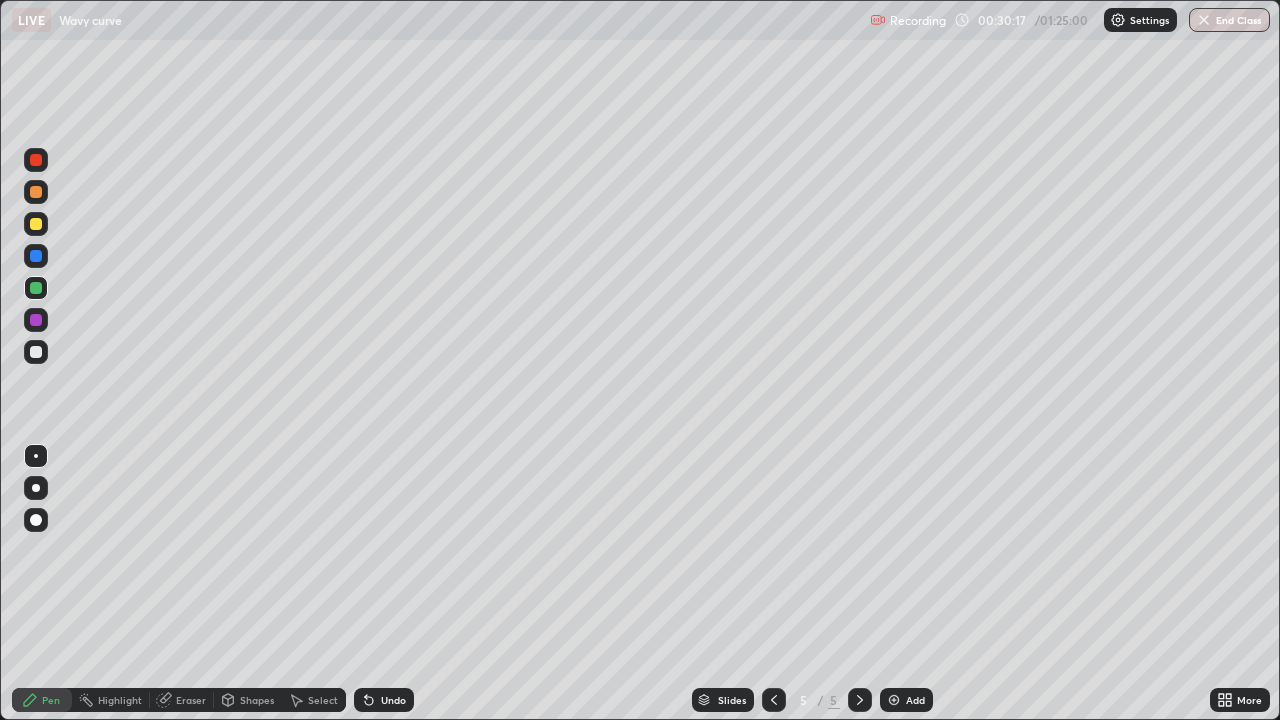 click at bounding box center (36, 352) 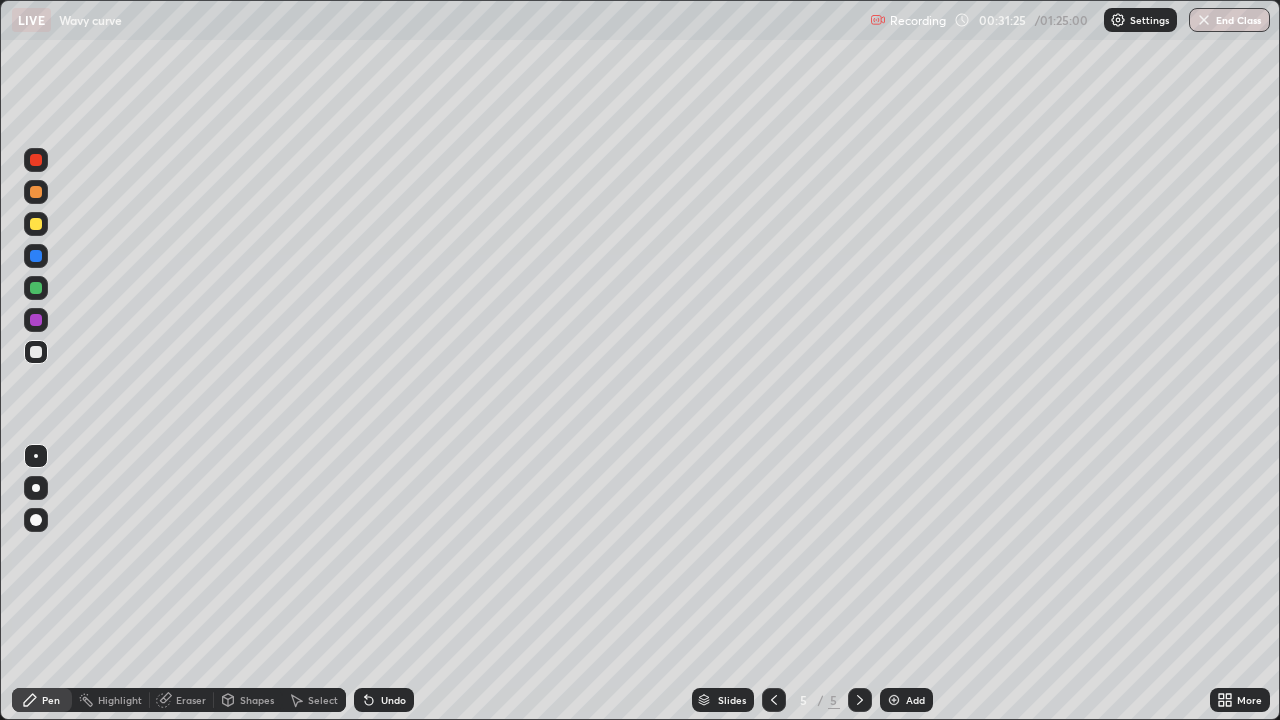 click on "Undo" at bounding box center [393, 700] 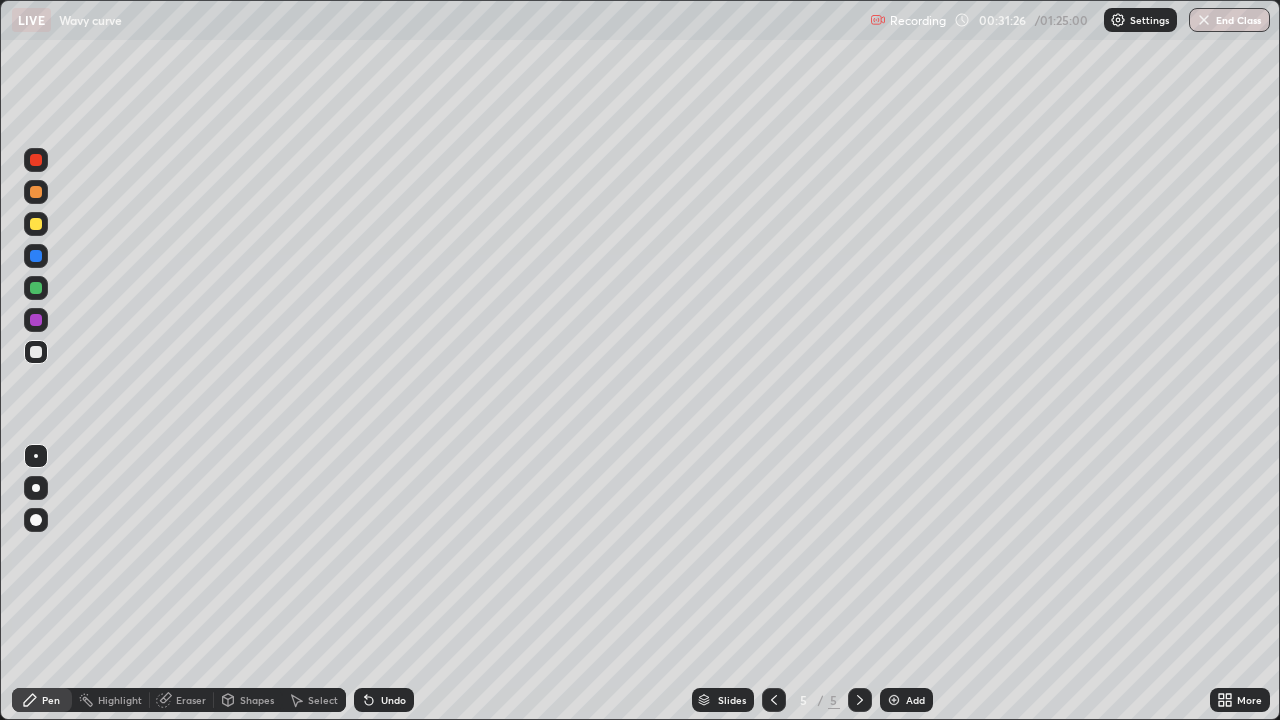 click on "Undo" at bounding box center (393, 700) 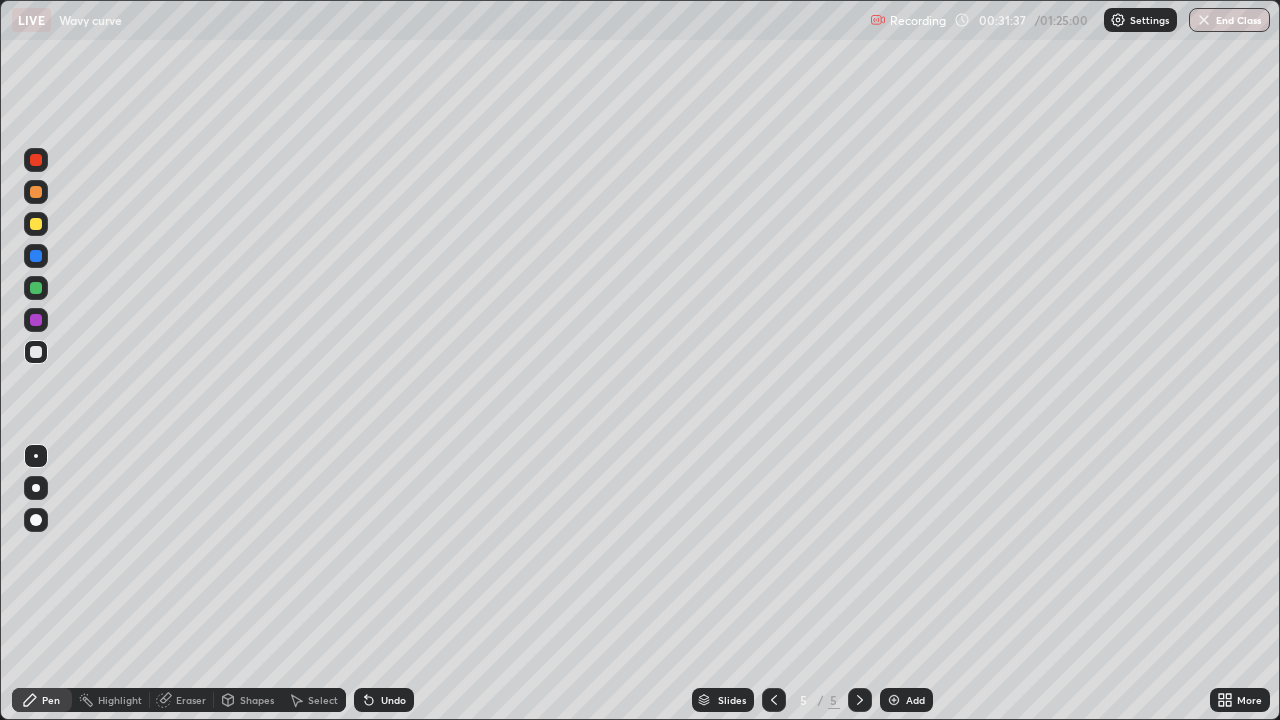 click on "Eraser" at bounding box center [191, 700] 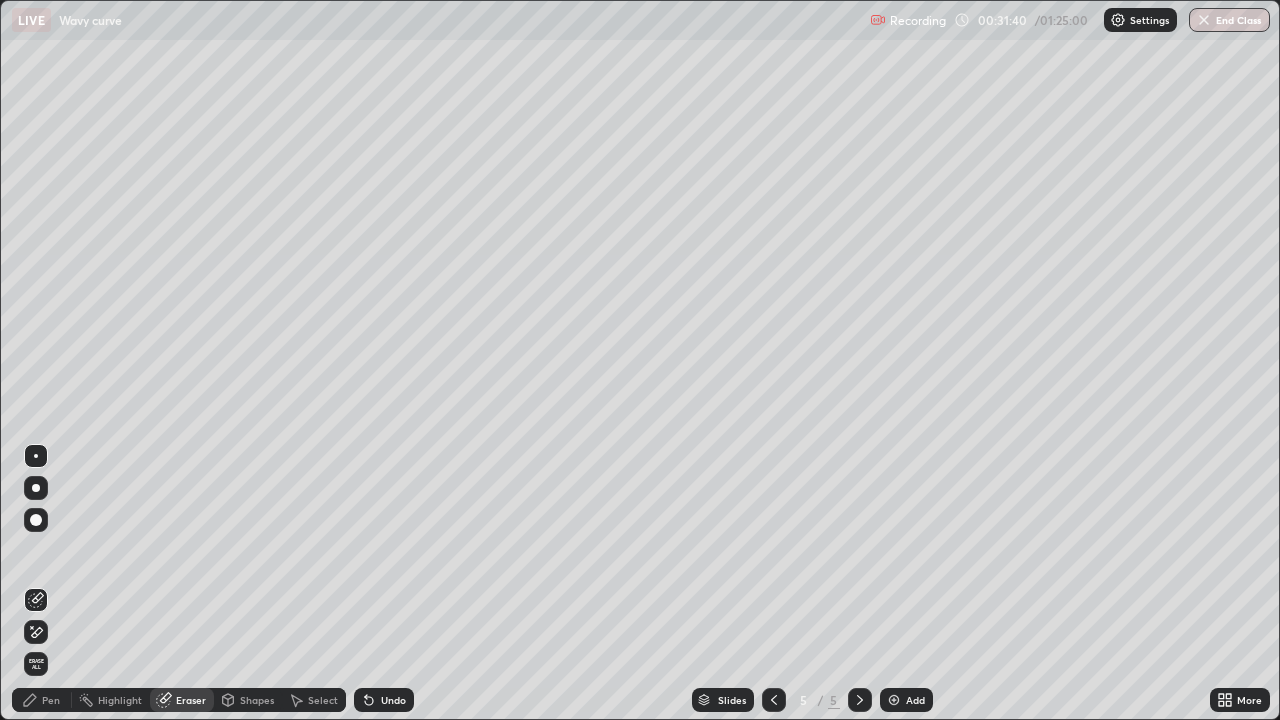 click on "Pen" at bounding box center [51, 700] 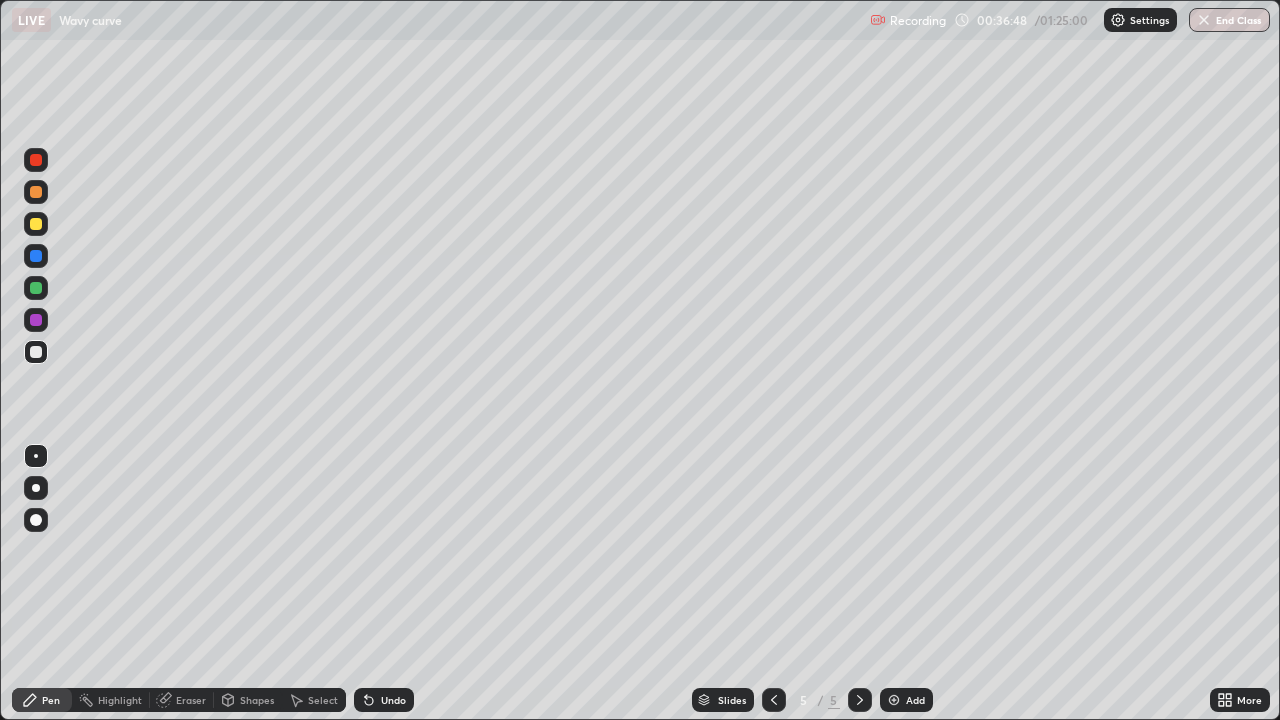 click 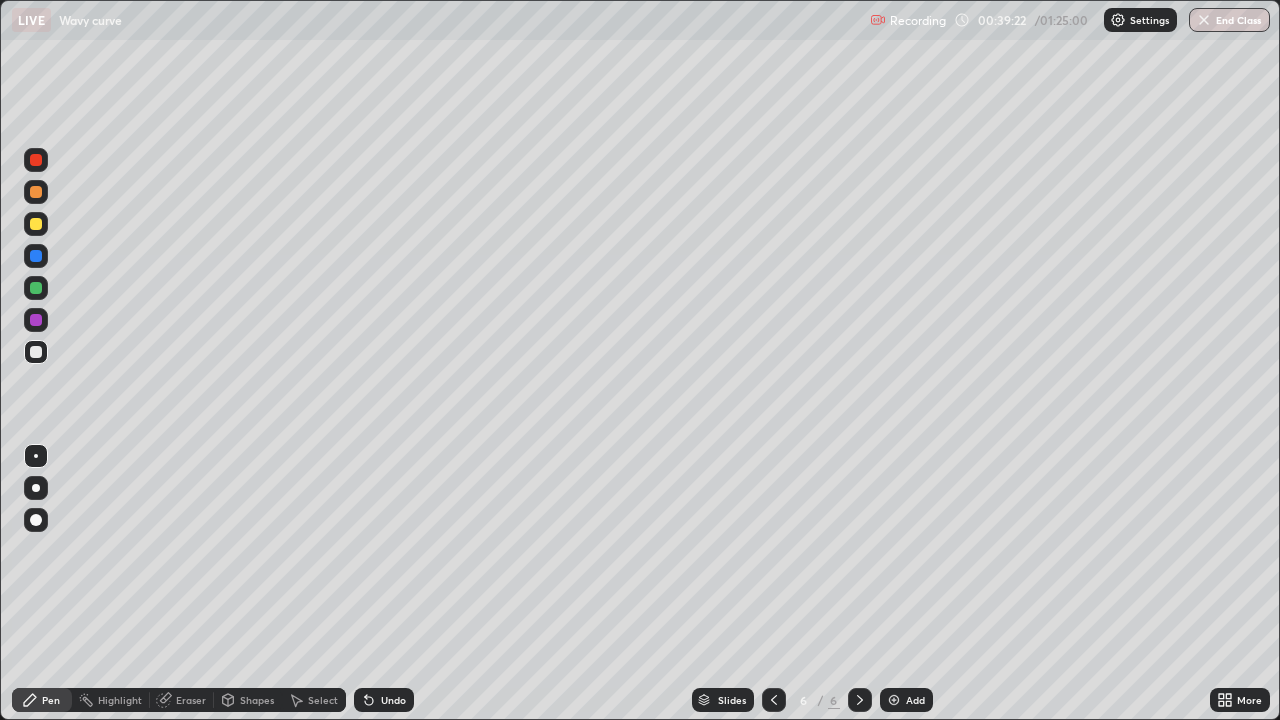 click at bounding box center (36, 224) 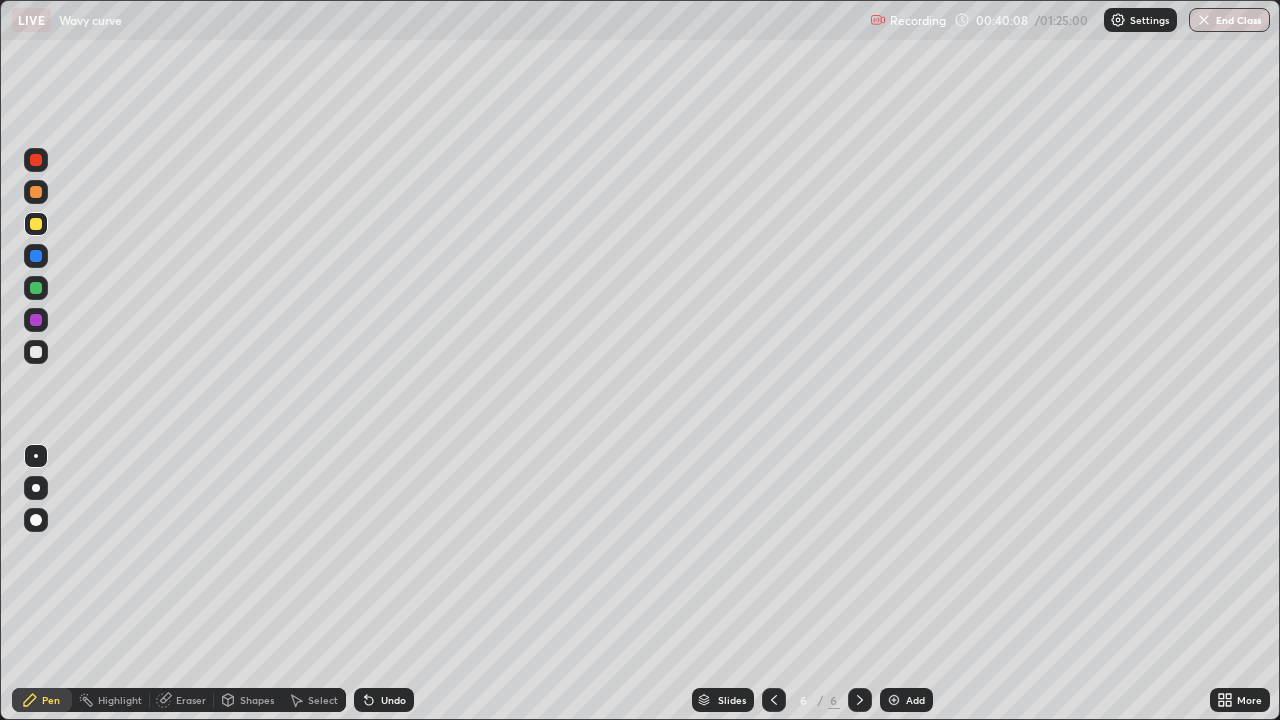 click at bounding box center [36, 352] 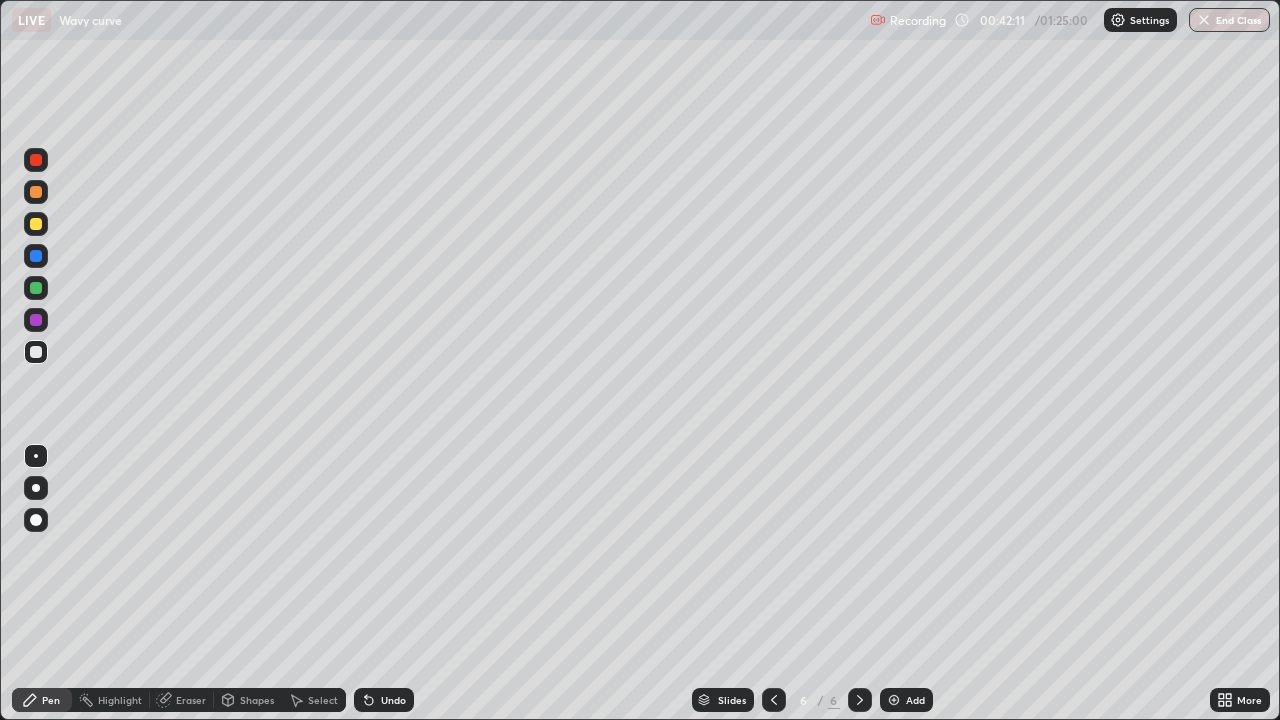 click on "Undo" at bounding box center (393, 700) 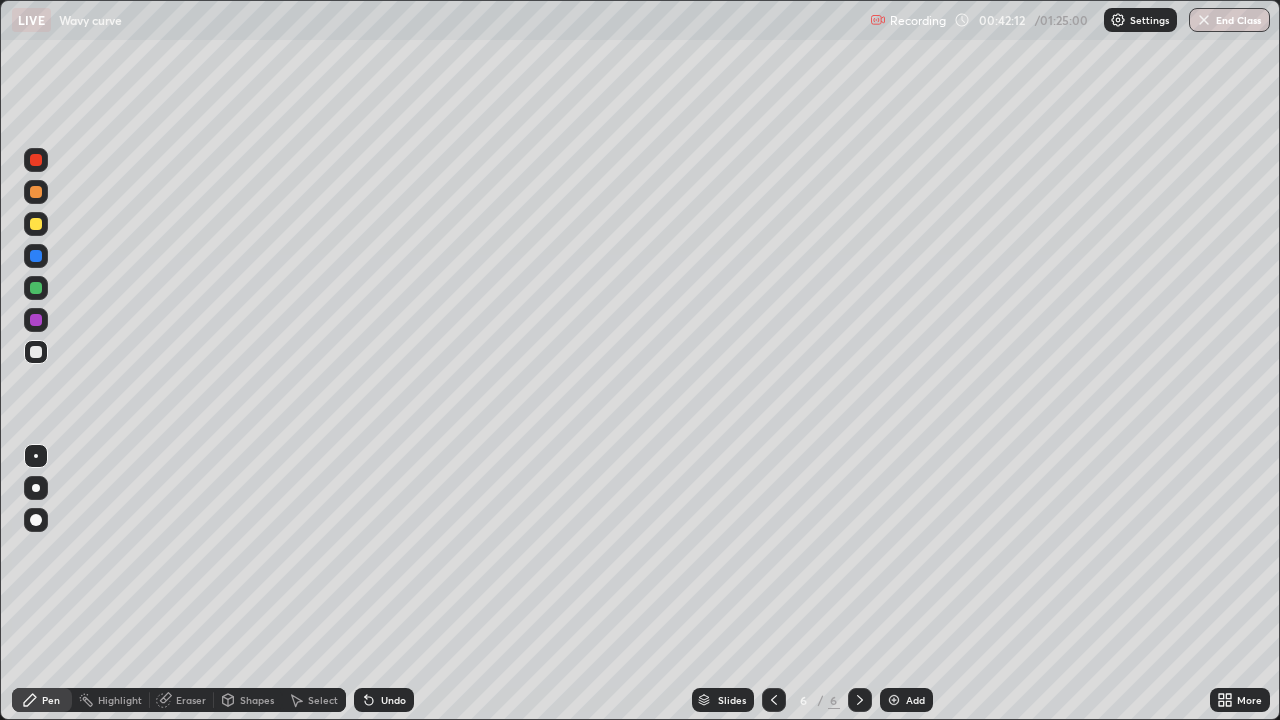 click on "Undo" at bounding box center [393, 700] 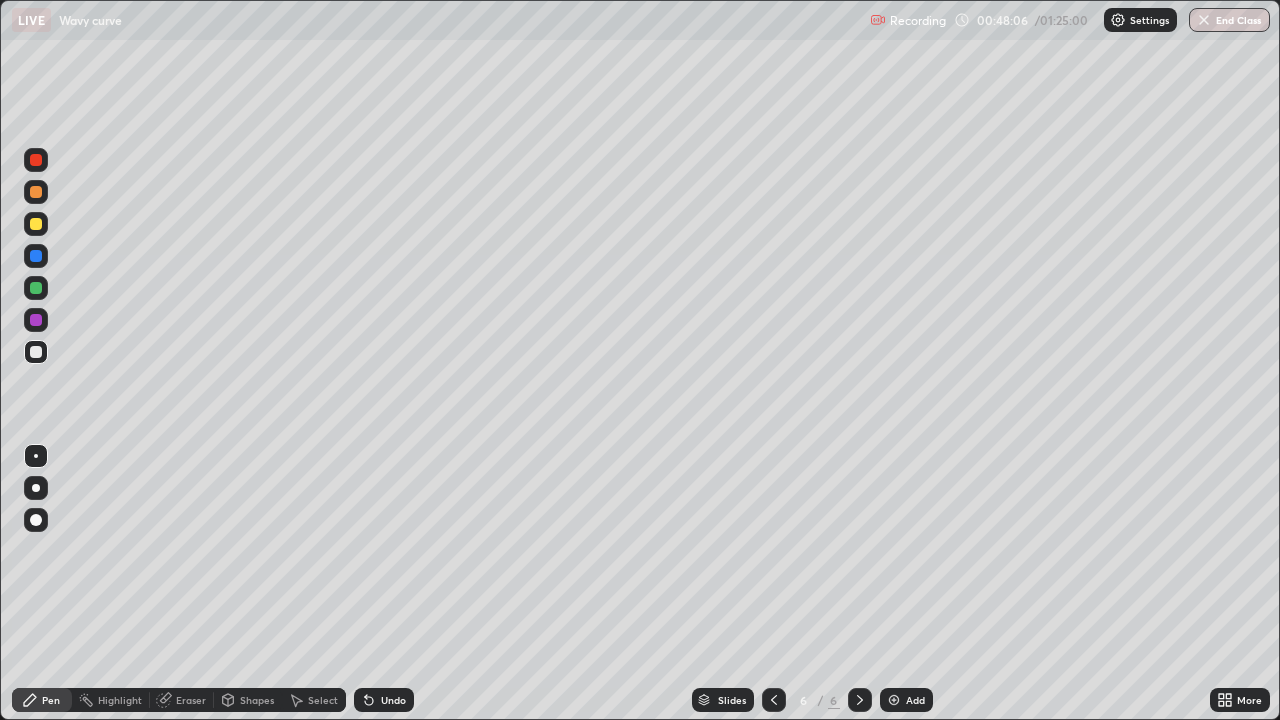 click on "Add" at bounding box center [915, 700] 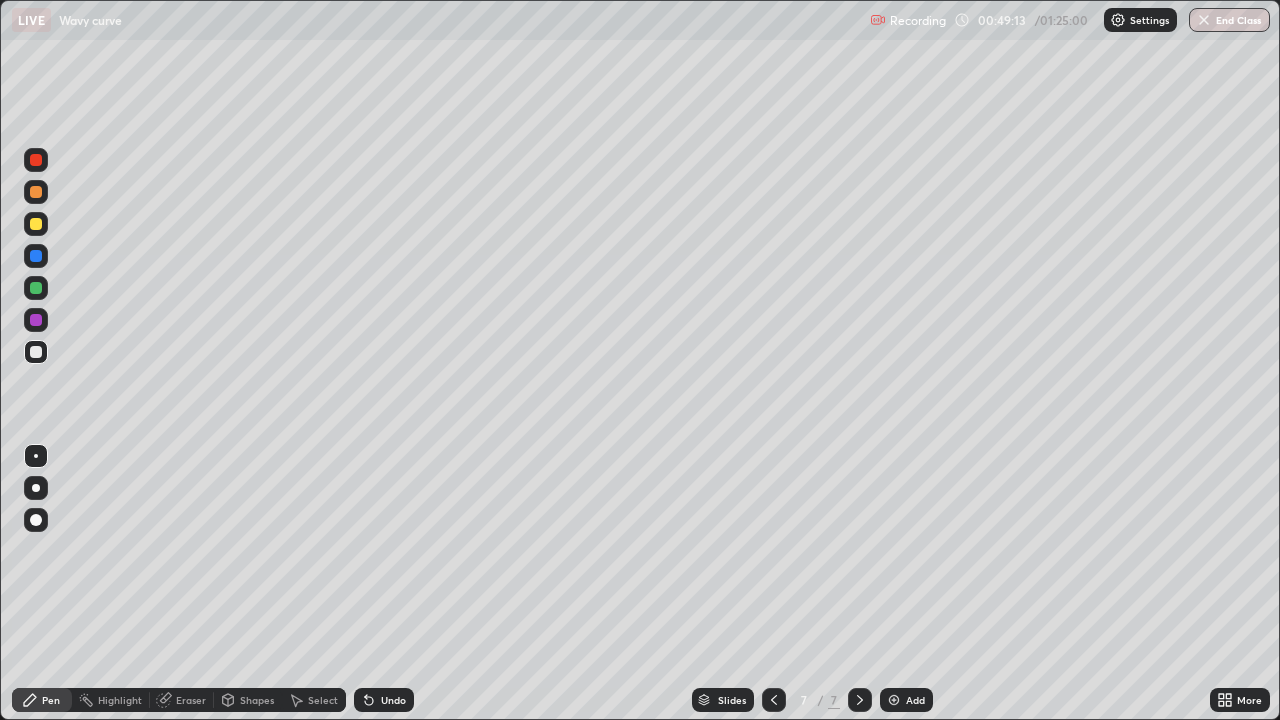 click on "Undo" at bounding box center [393, 700] 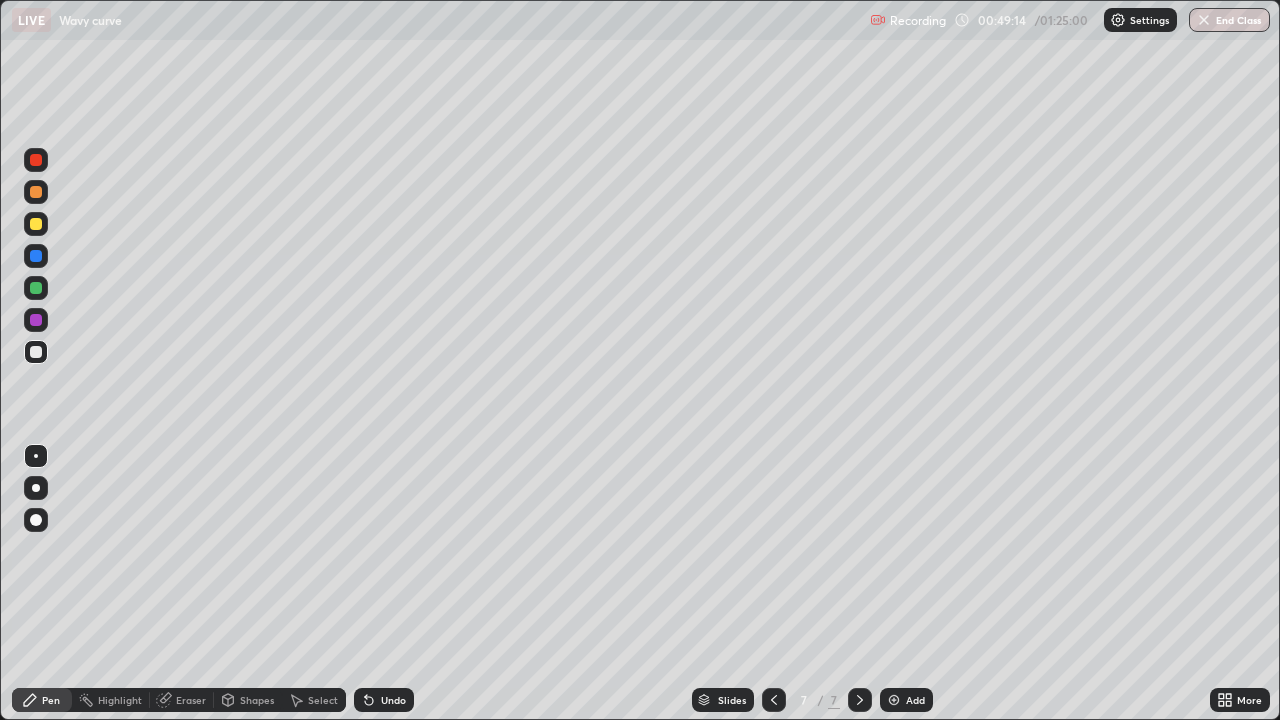 click on "Undo" at bounding box center [393, 700] 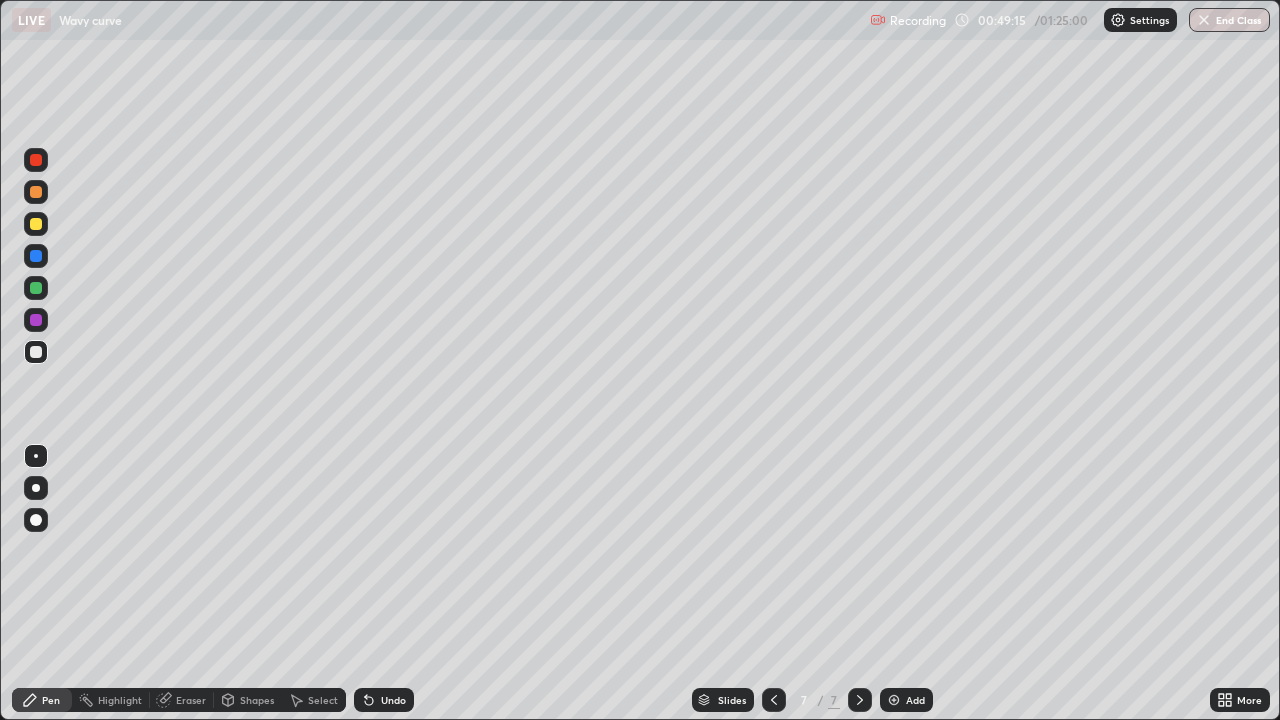 click on "Undo" at bounding box center (393, 700) 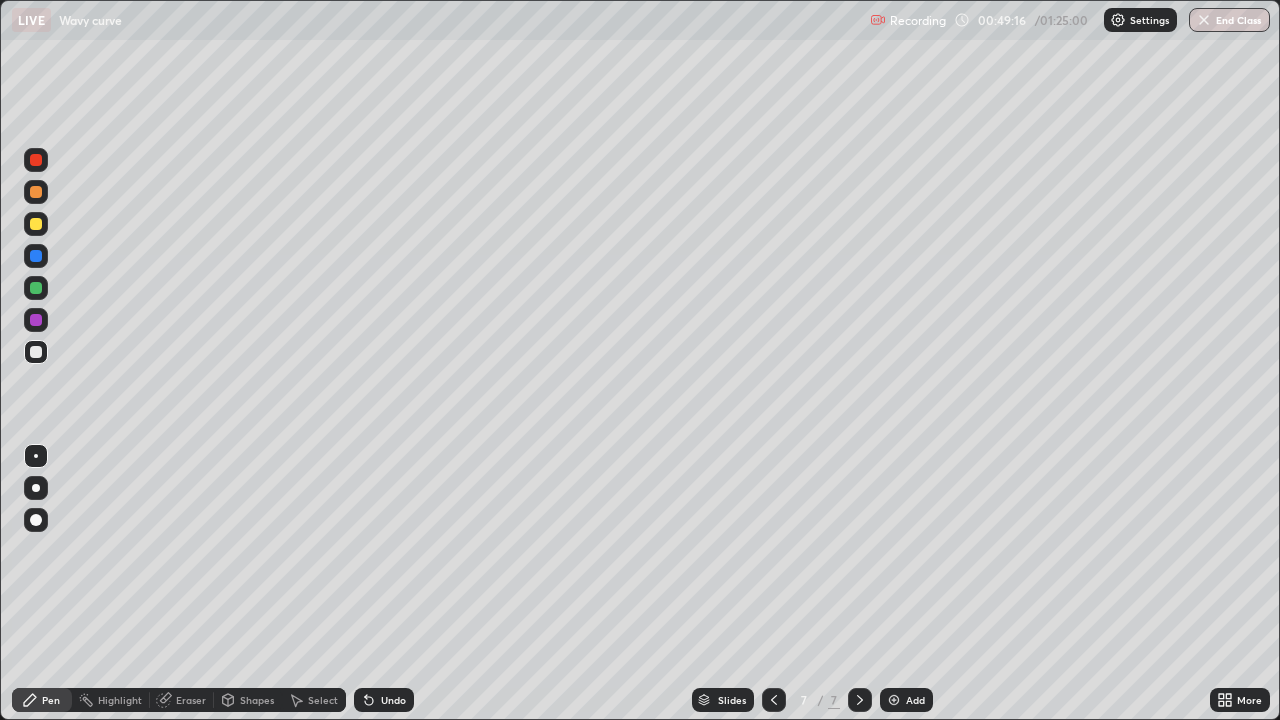 click on "Undo" at bounding box center (393, 700) 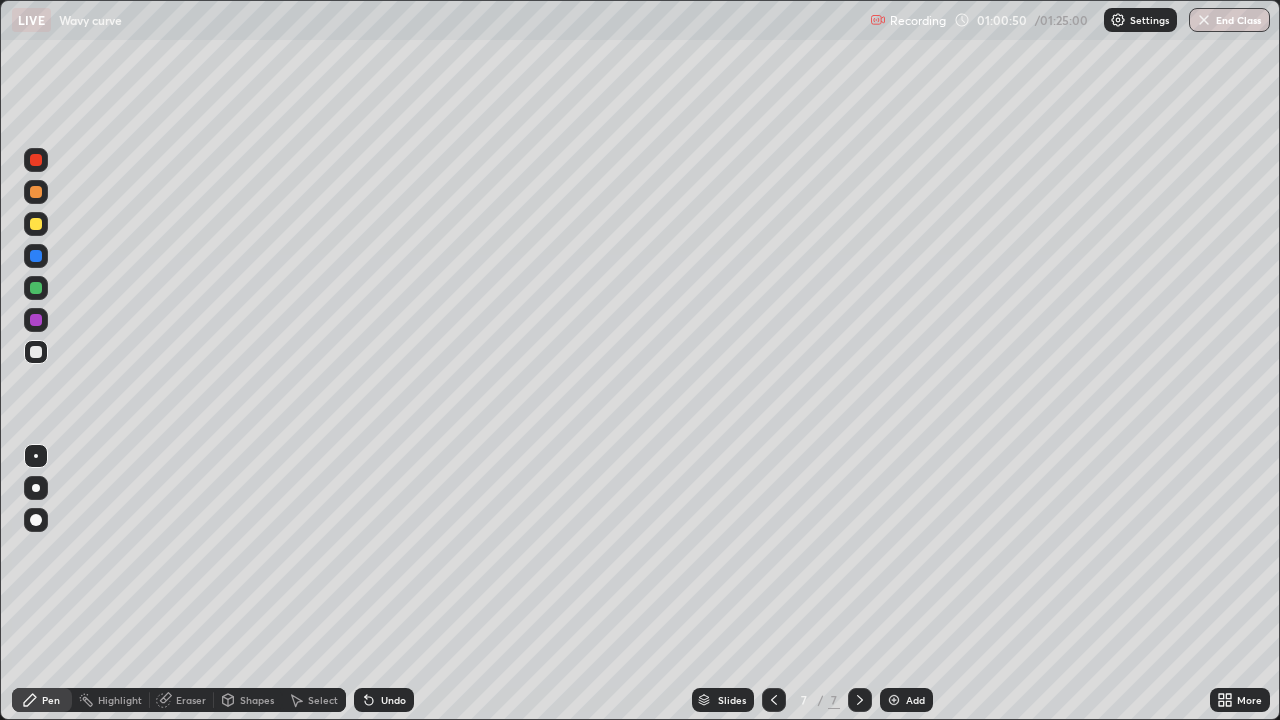click on "Undo" at bounding box center (393, 700) 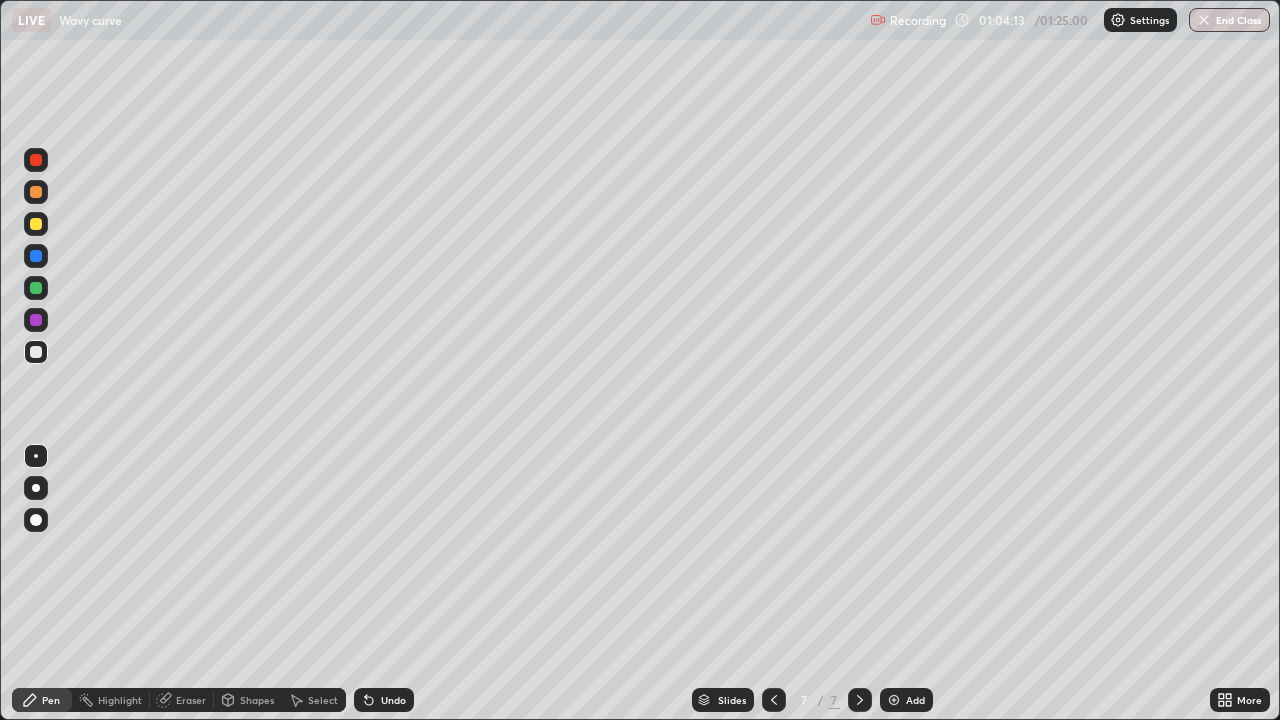 click on "Add" at bounding box center (915, 700) 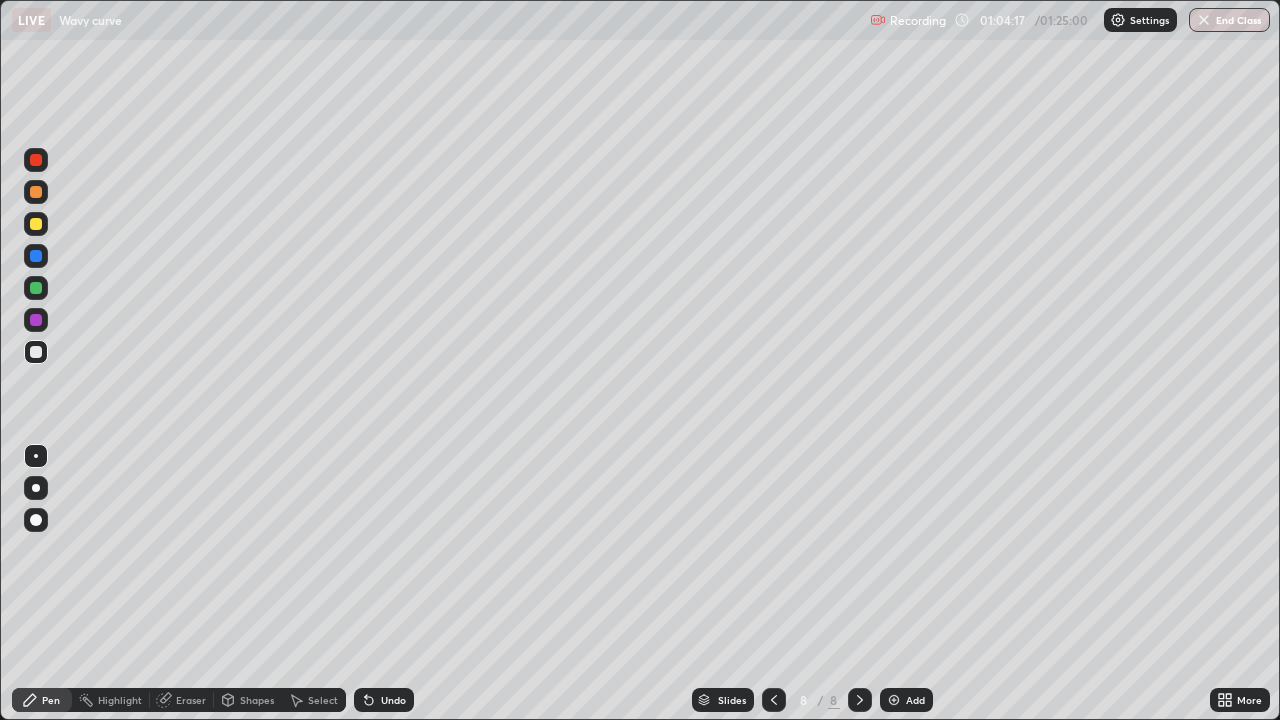 click on "Undo" at bounding box center (393, 700) 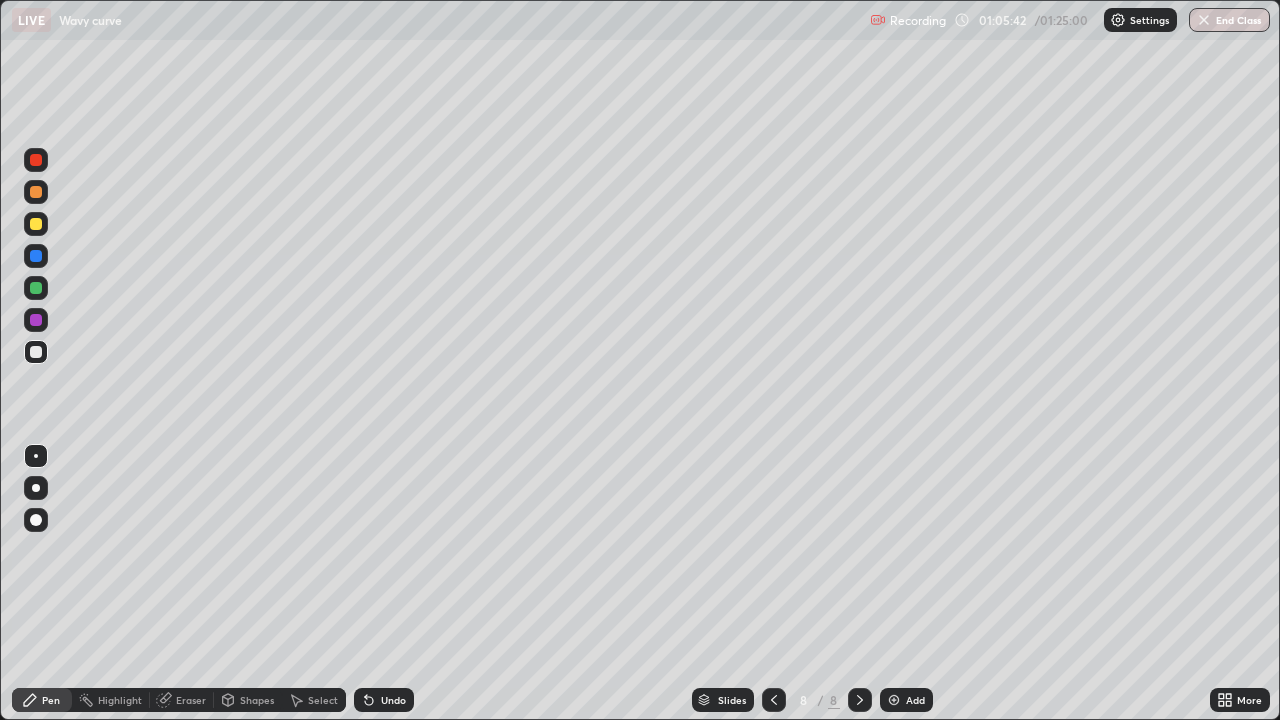 click on "Undo" at bounding box center (393, 700) 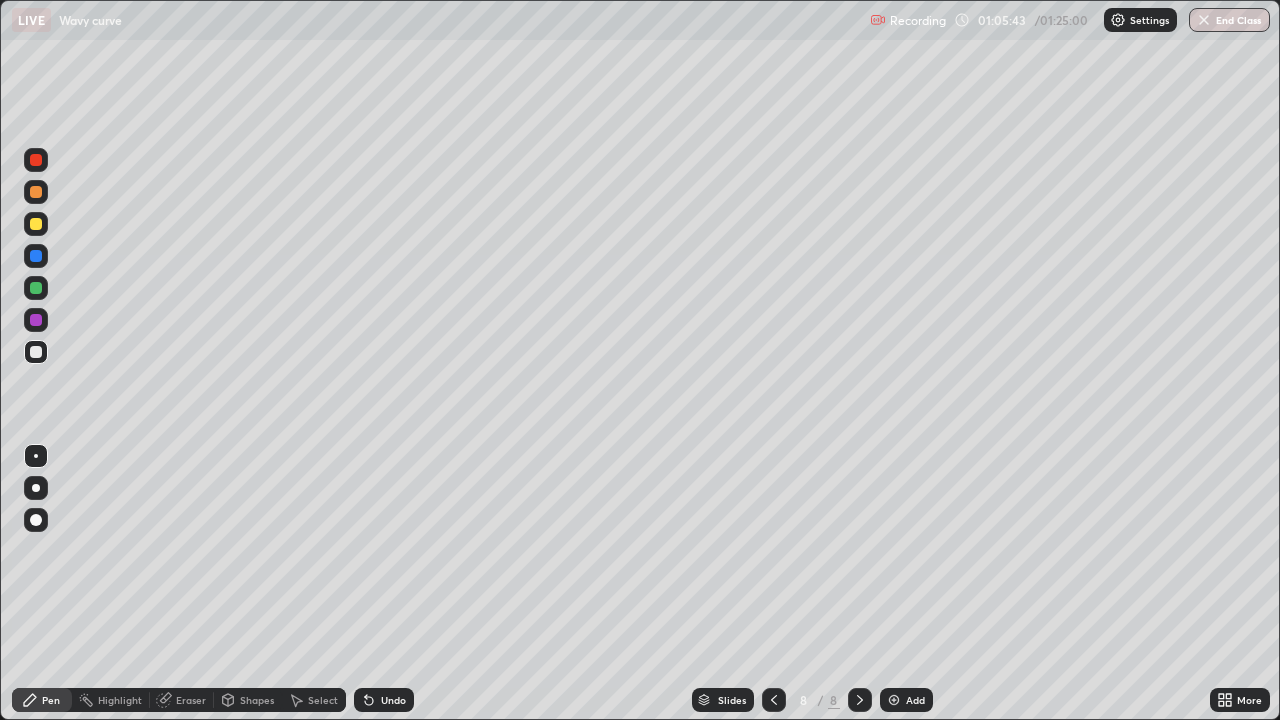 click on "Undo" at bounding box center [393, 700] 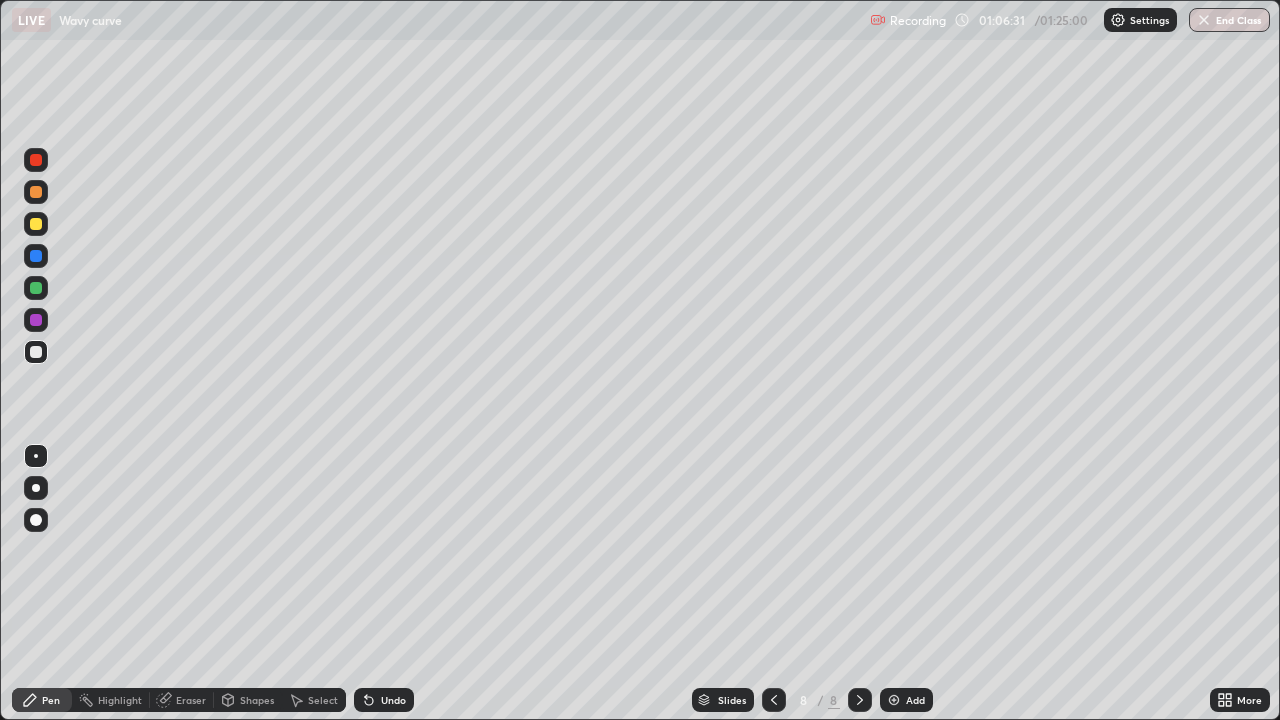 click on "Eraser" at bounding box center [191, 700] 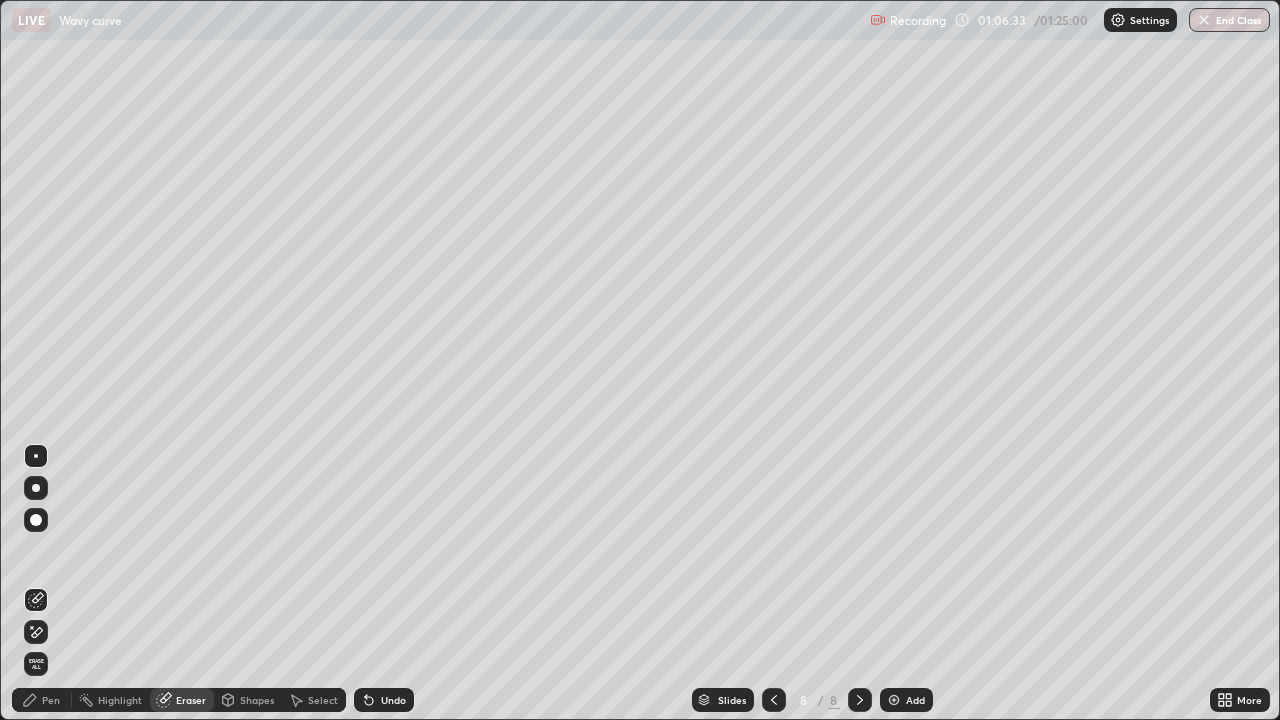 click on "Pen" at bounding box center (51, 700) 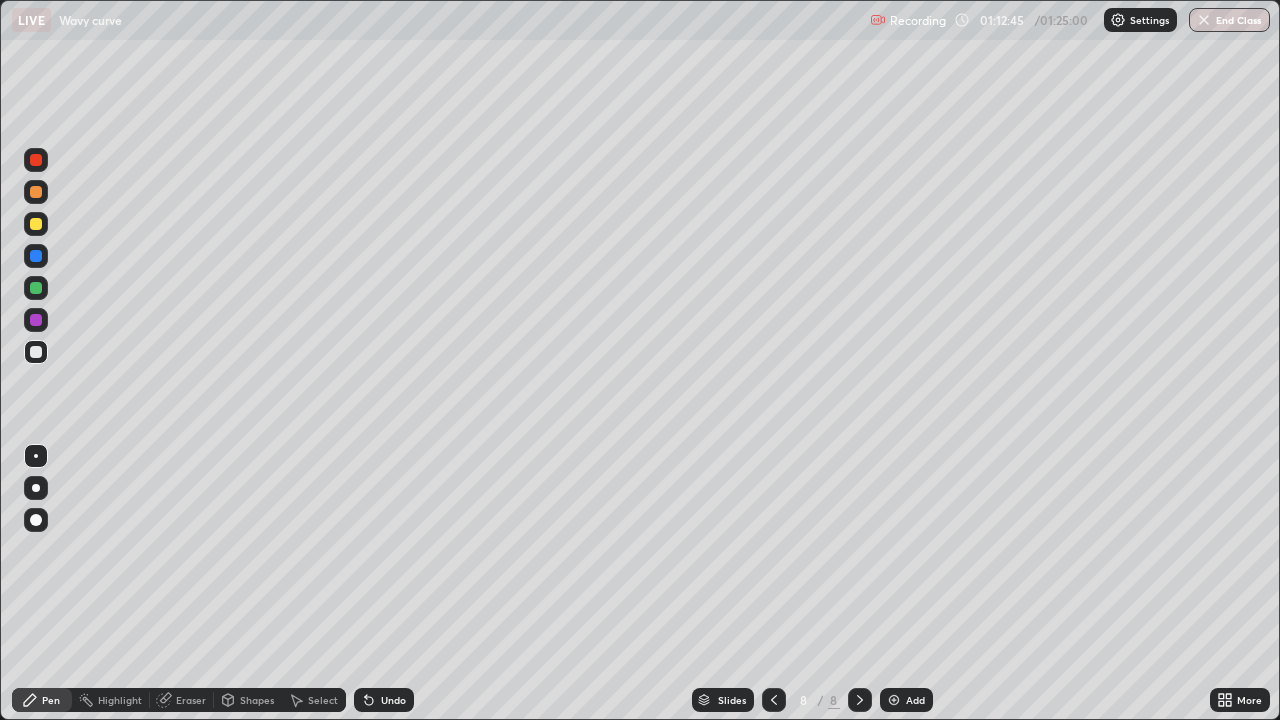 click on "End Class" at bounding box center [1229, 20] 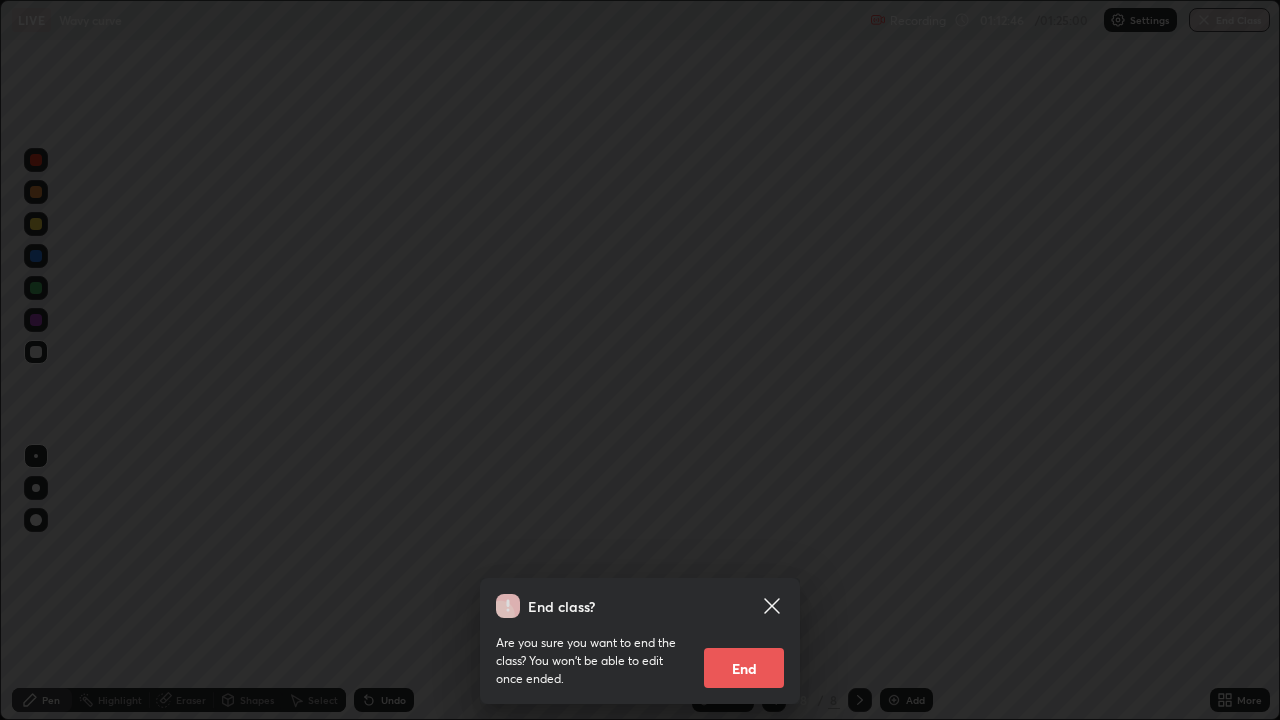 click on "End" at bounding box center [744, 668] 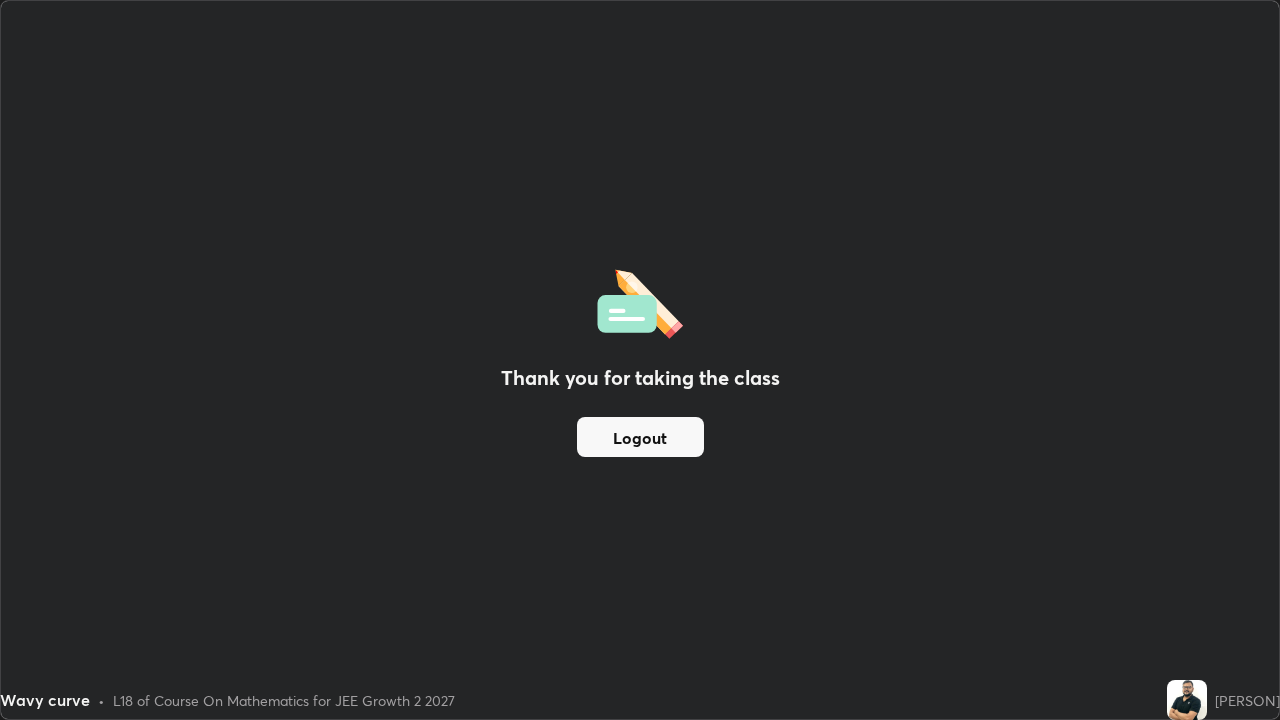 click on "Logout" at bounding box center [640, 437] 